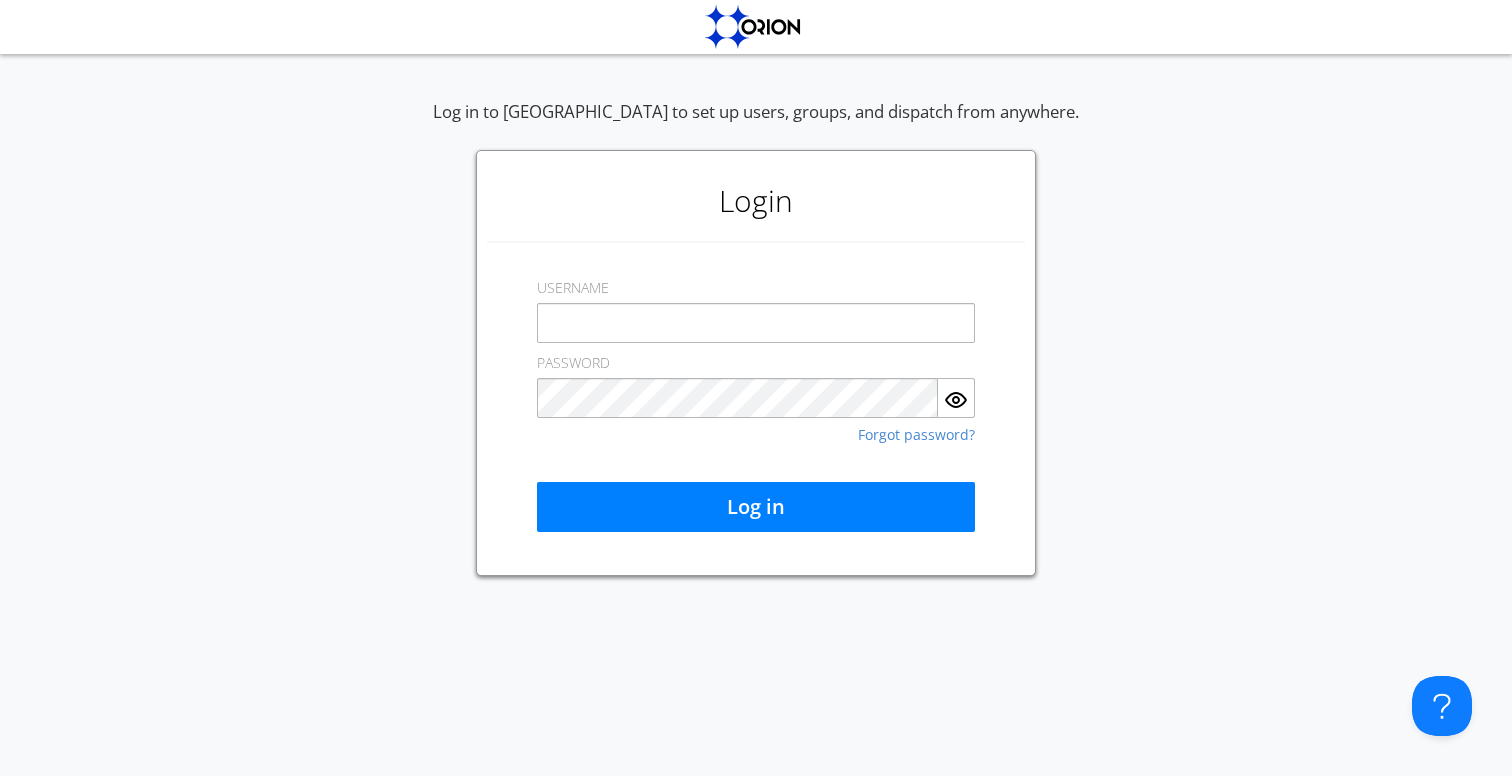scroll, scrollTop: 0, scrollLeft: 0, axis: both 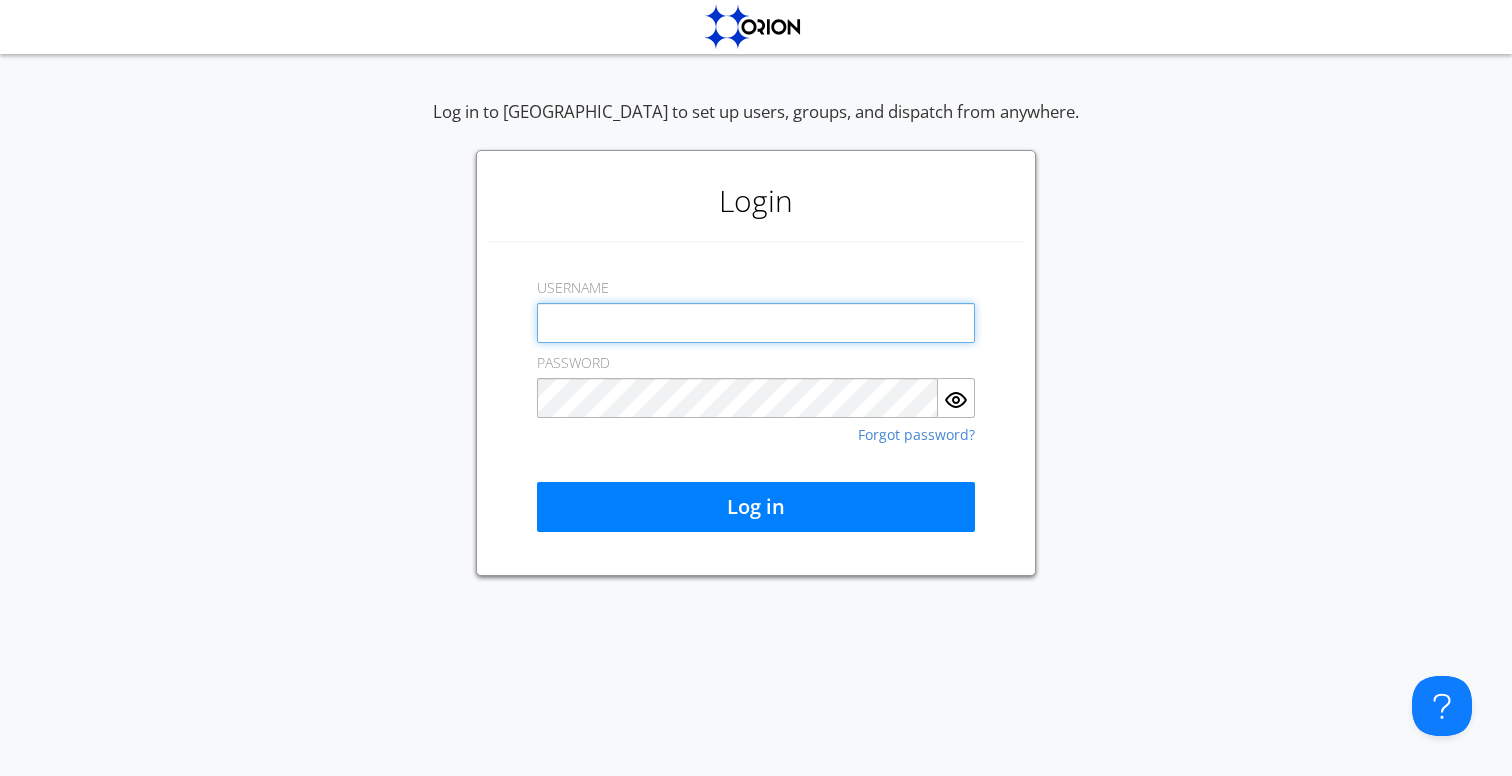 click at bounding box center (756, 323) 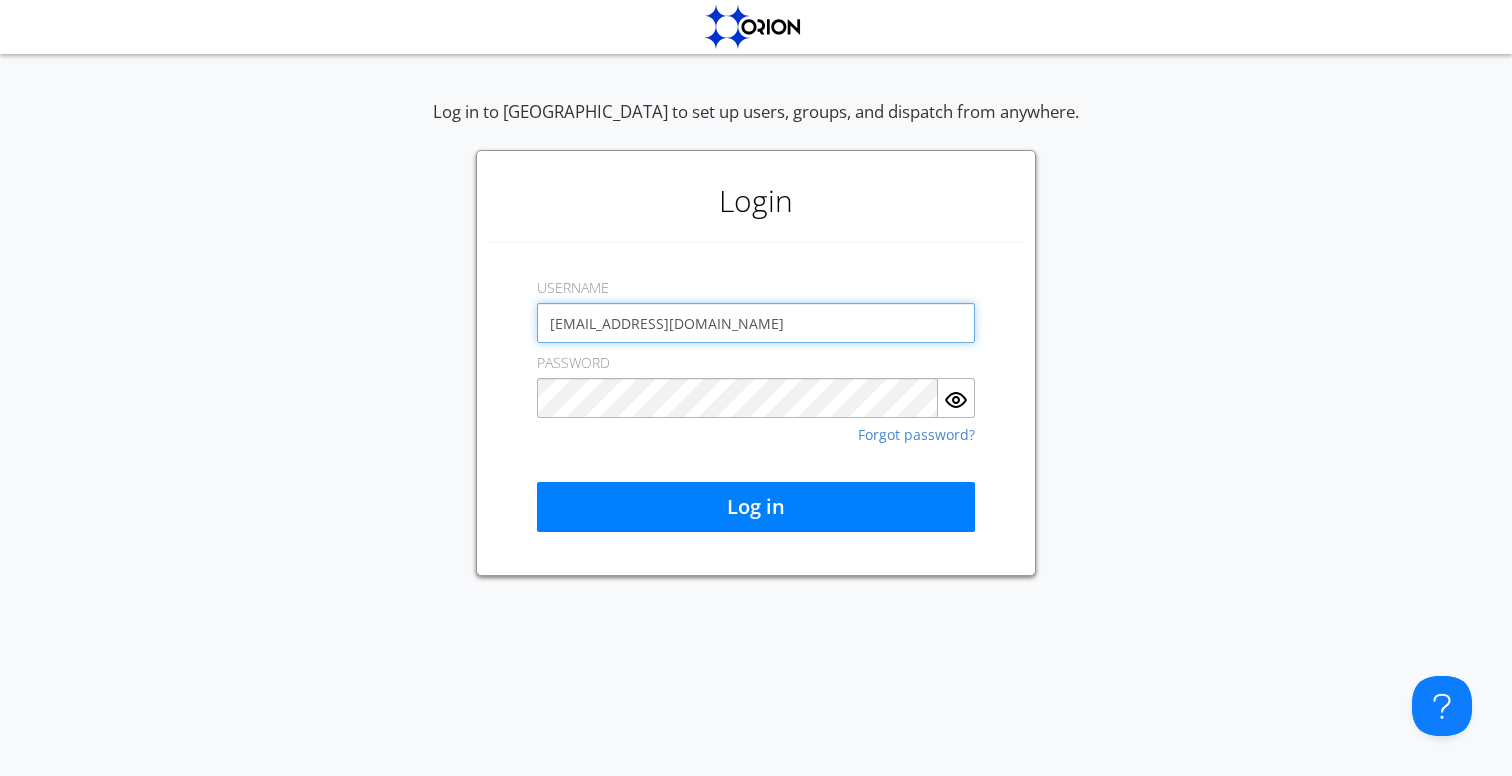 type on "[EMAIL_ADDRESS][DOMAIN_NAME]" 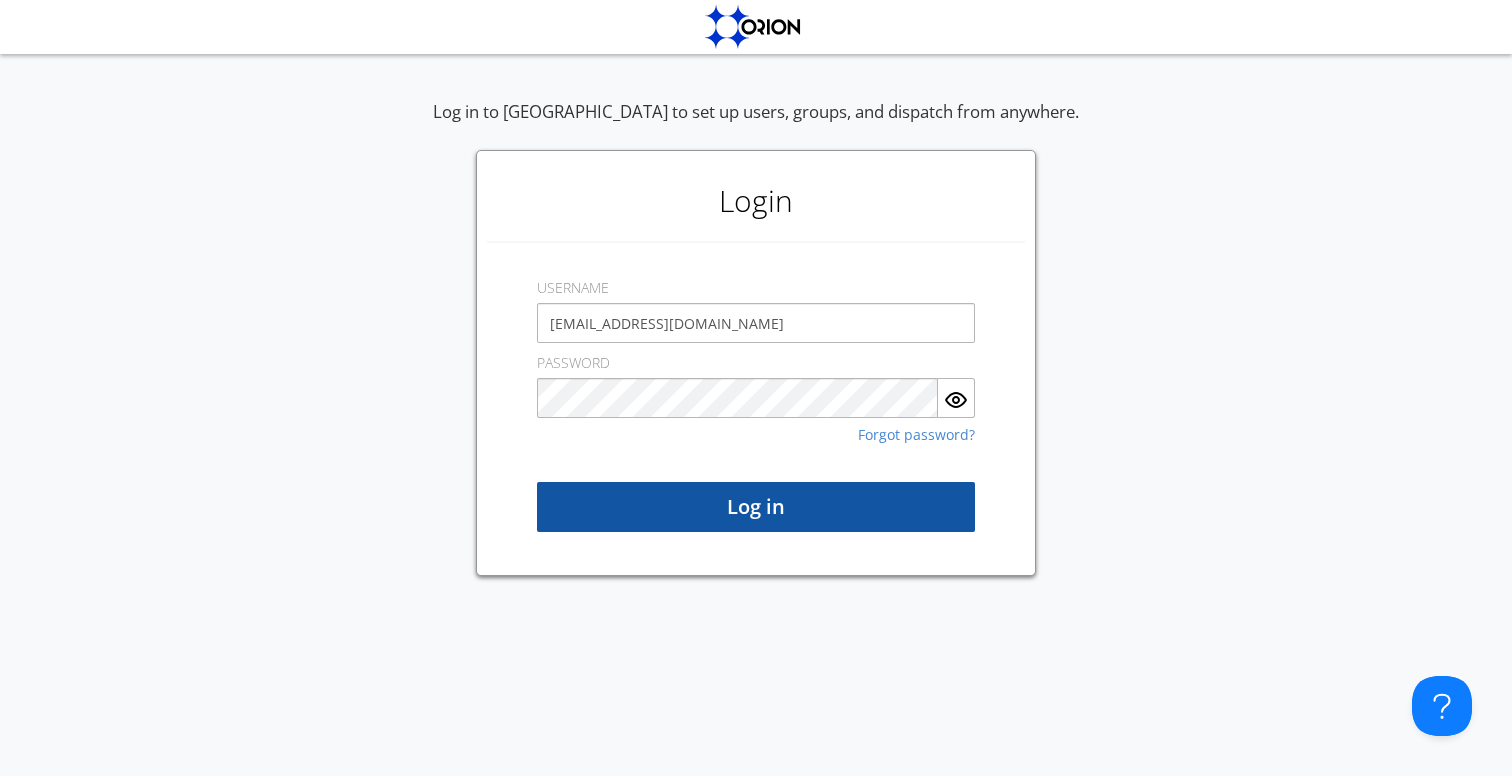 click on "Log in" at bounding box center (756, 507) 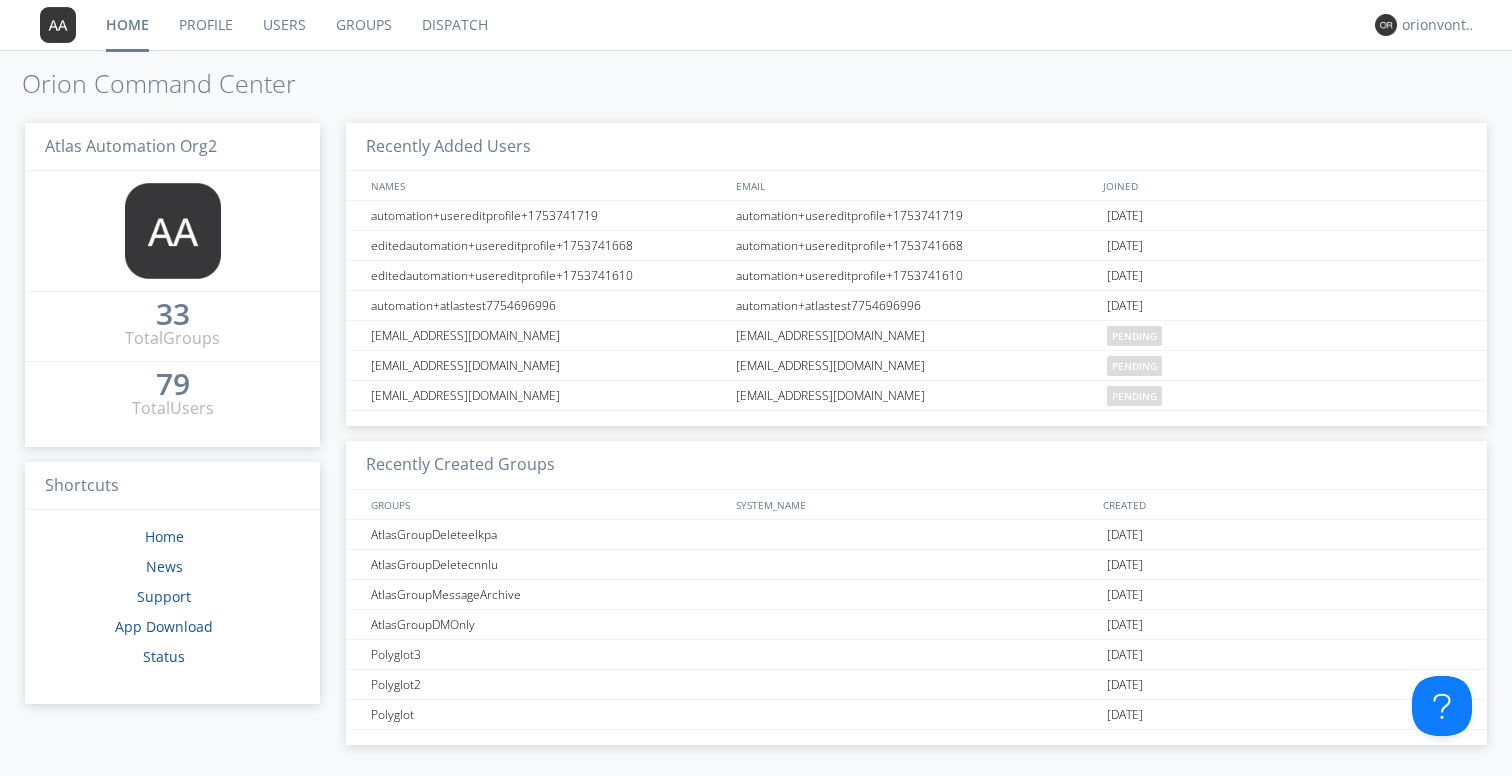 click on "Users" at bounding box center (284, 25) 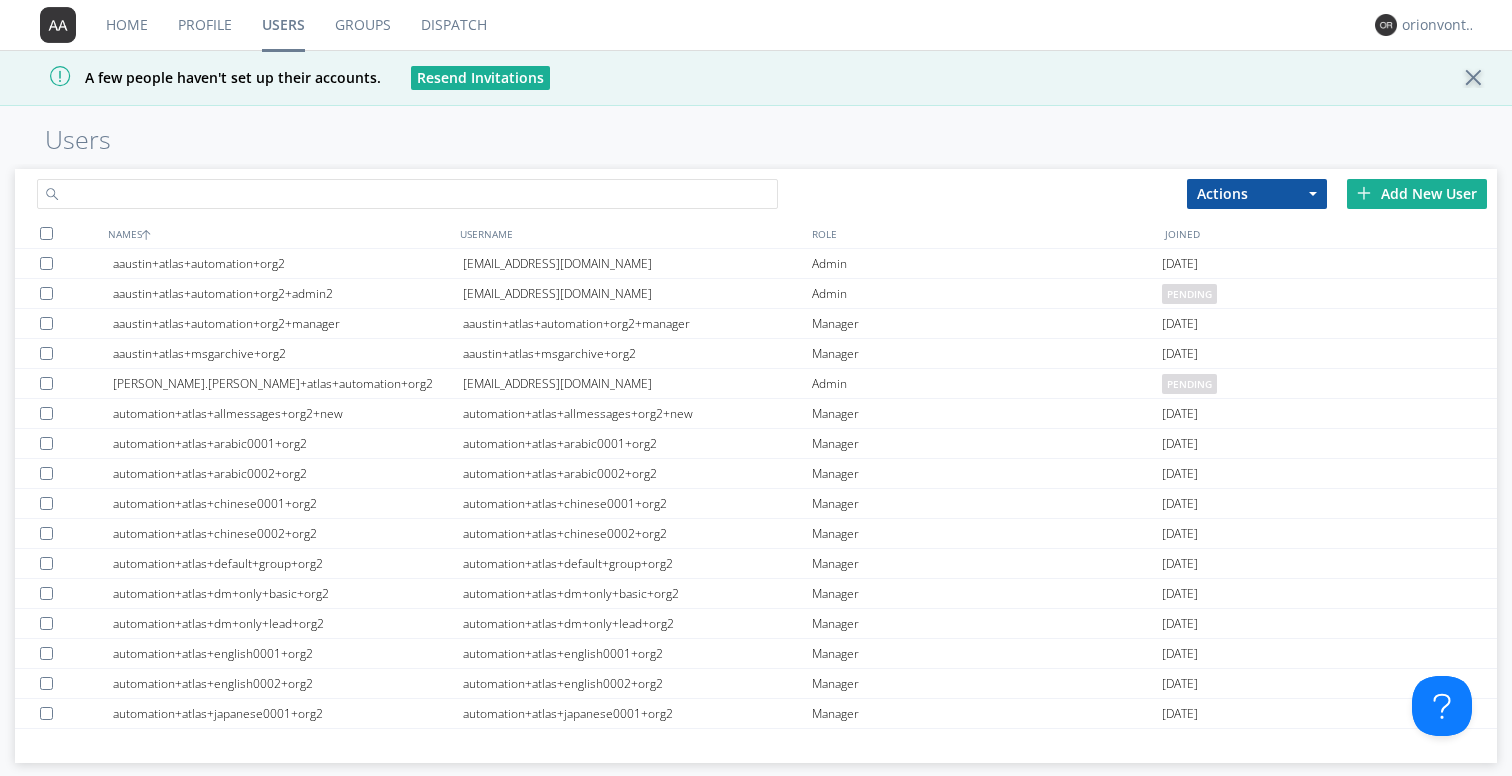 click at bounding box center (407, 194) 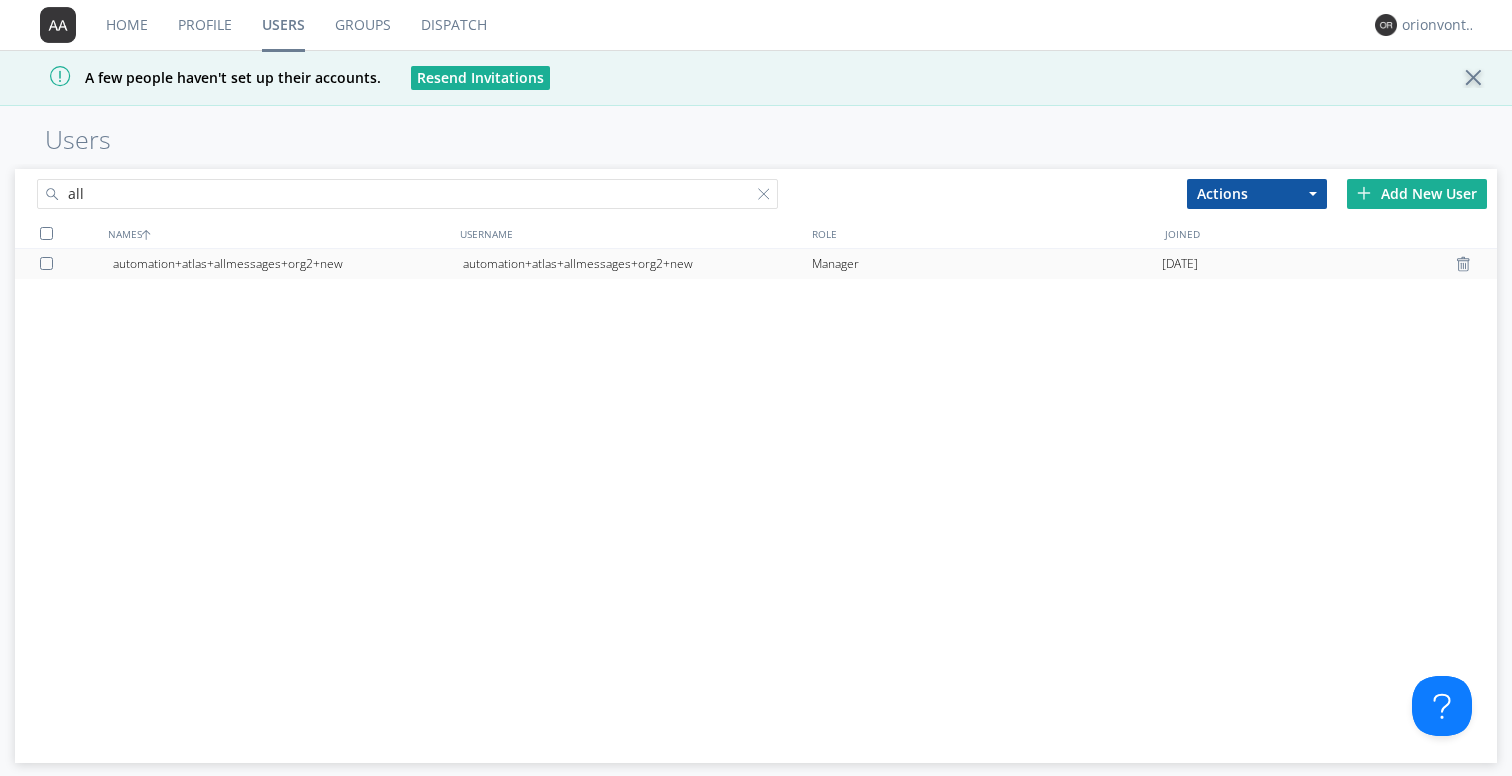 type on "all" 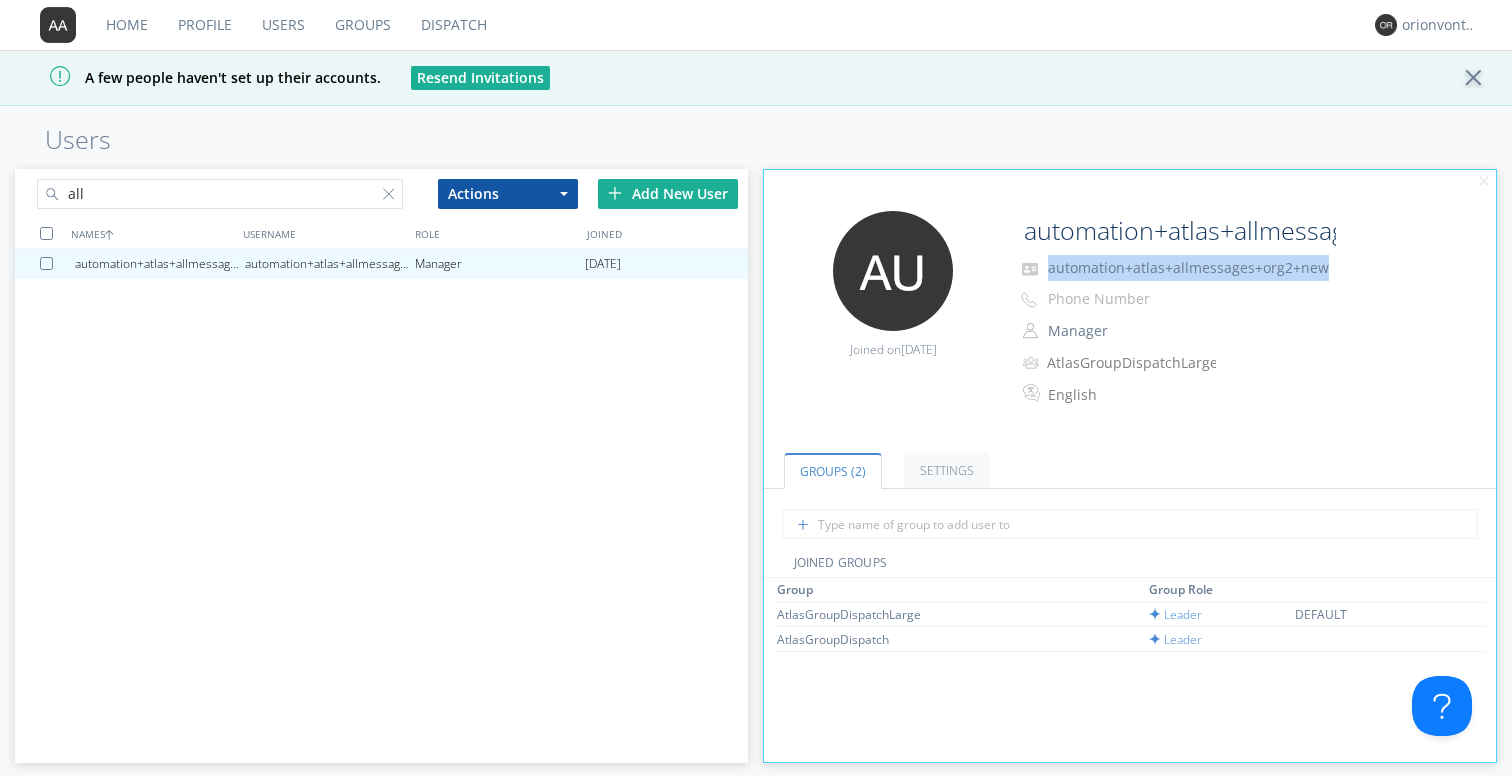 drag, startPoint x: 1048, startPoint y: 273, endPoint x: 1318, endPoint y: 270, distance: 270.01666 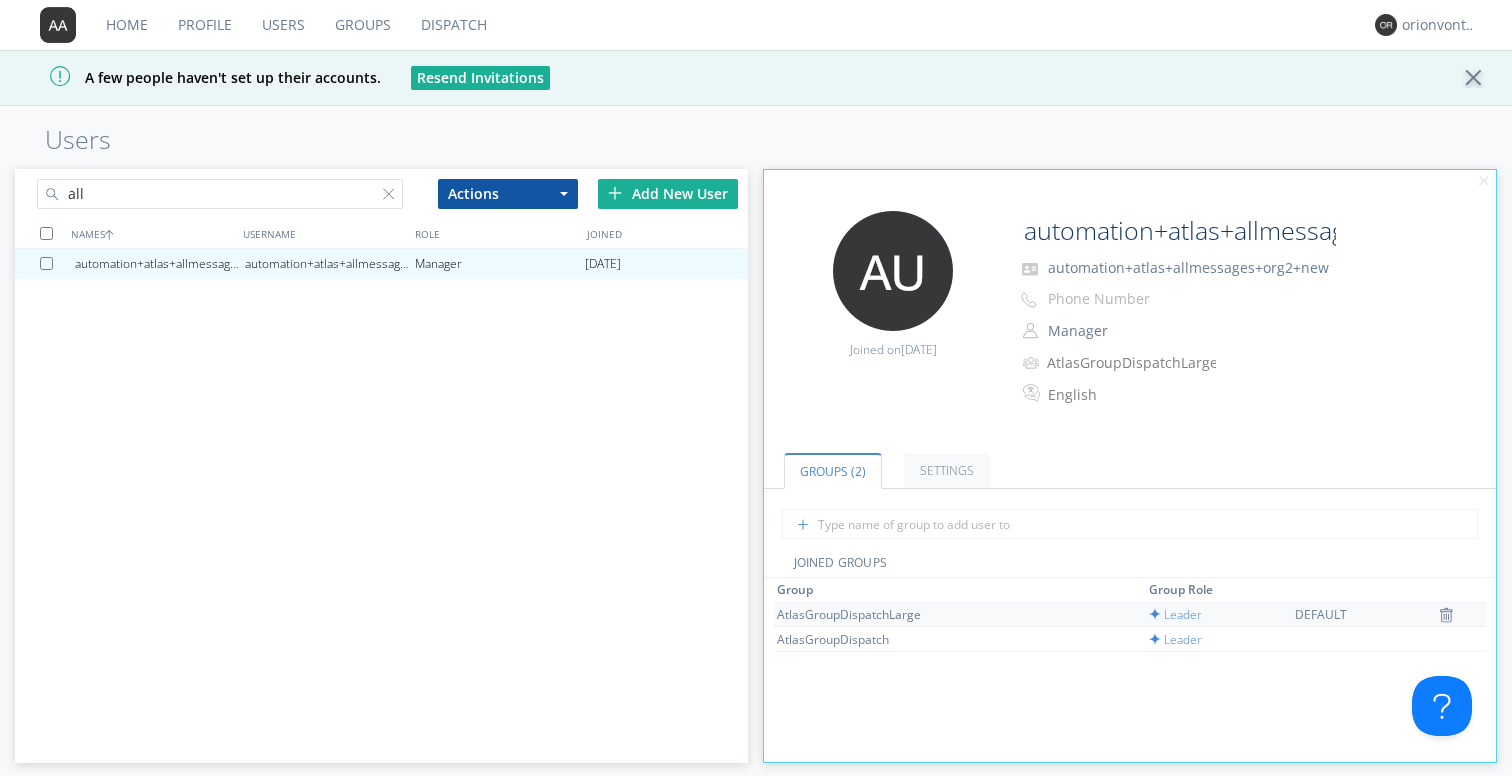 click on "AtlasGroupDispatchLarge" at bounding box center [852, 614] 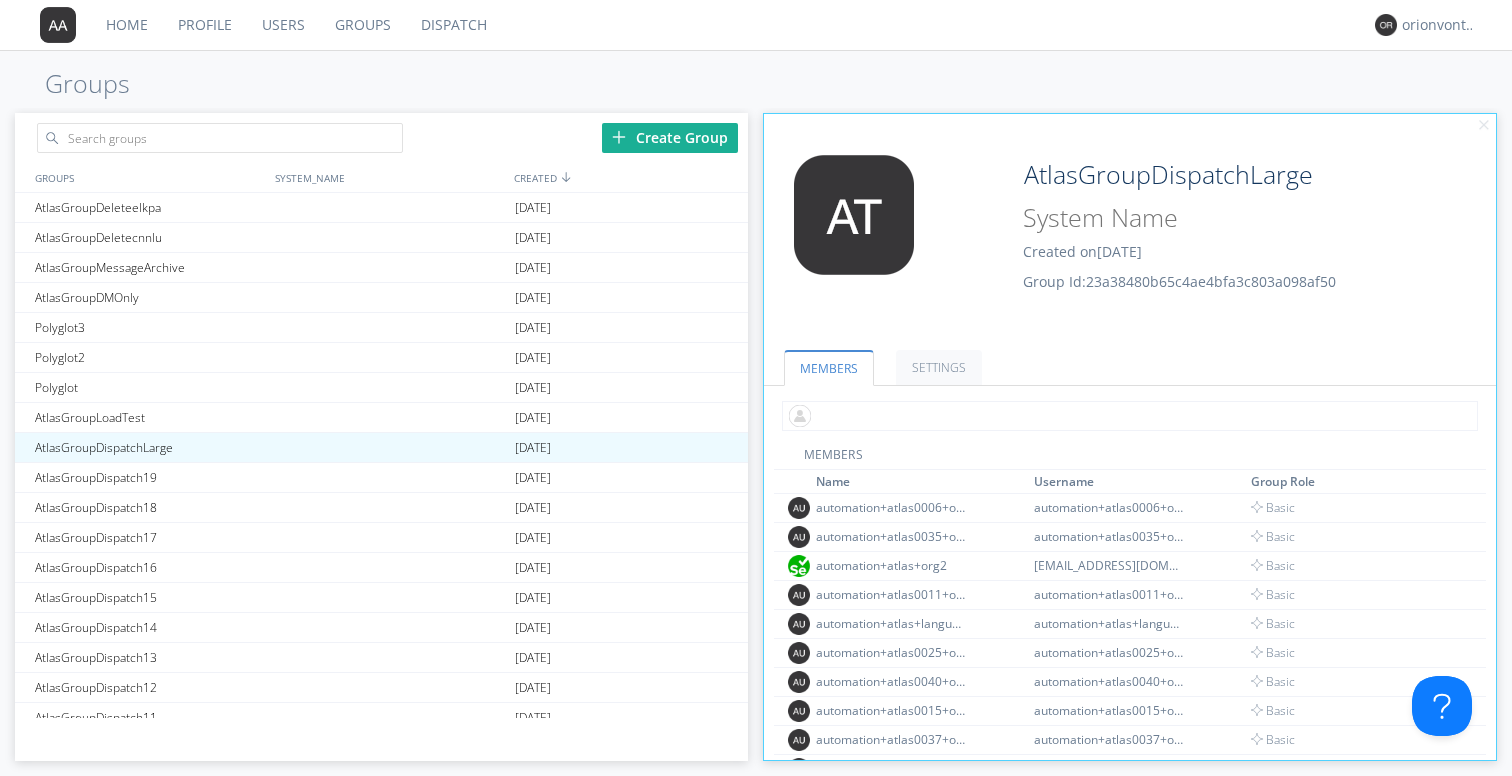 click at bounding box center [1130, 416] 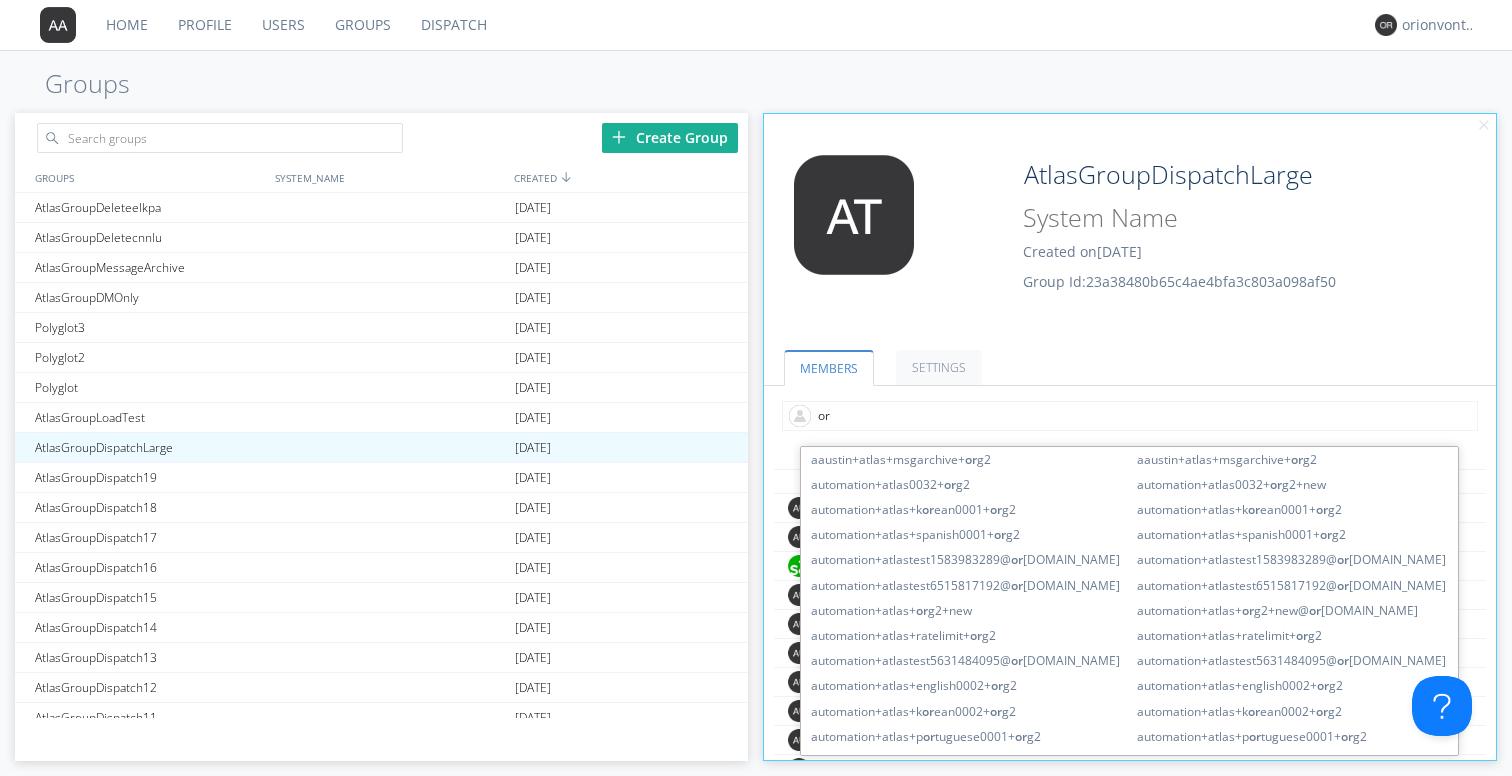 type on "o" 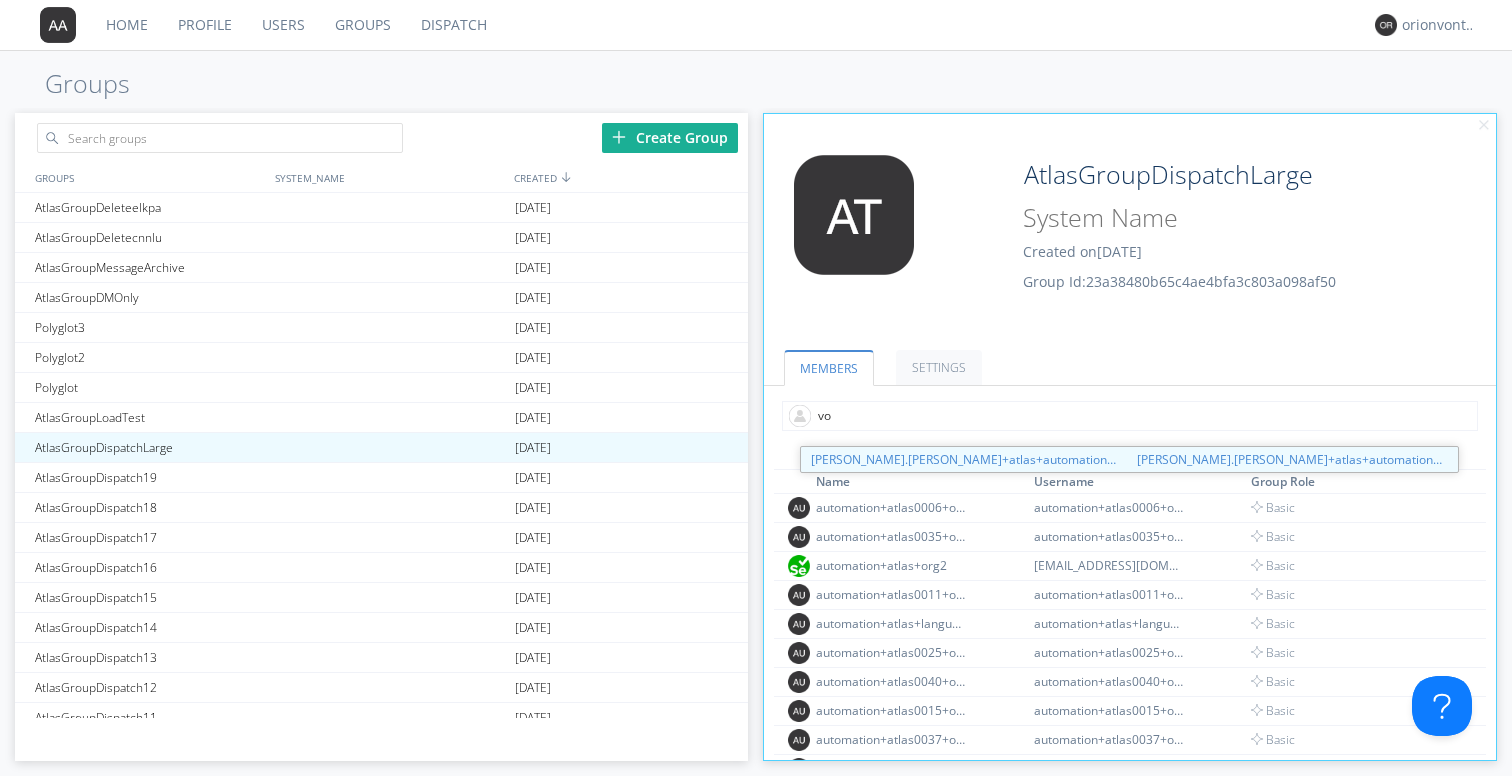 type on "v" 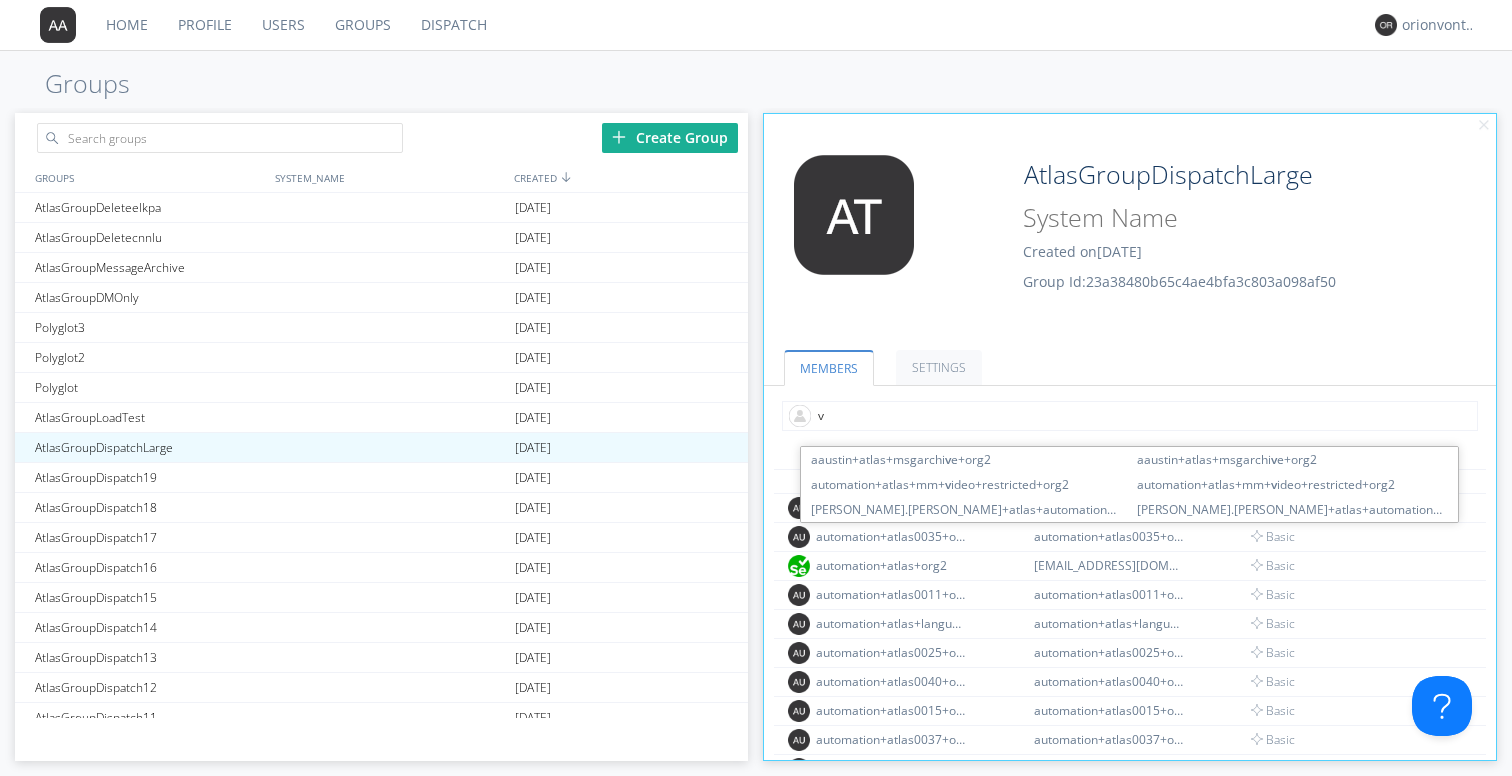 type 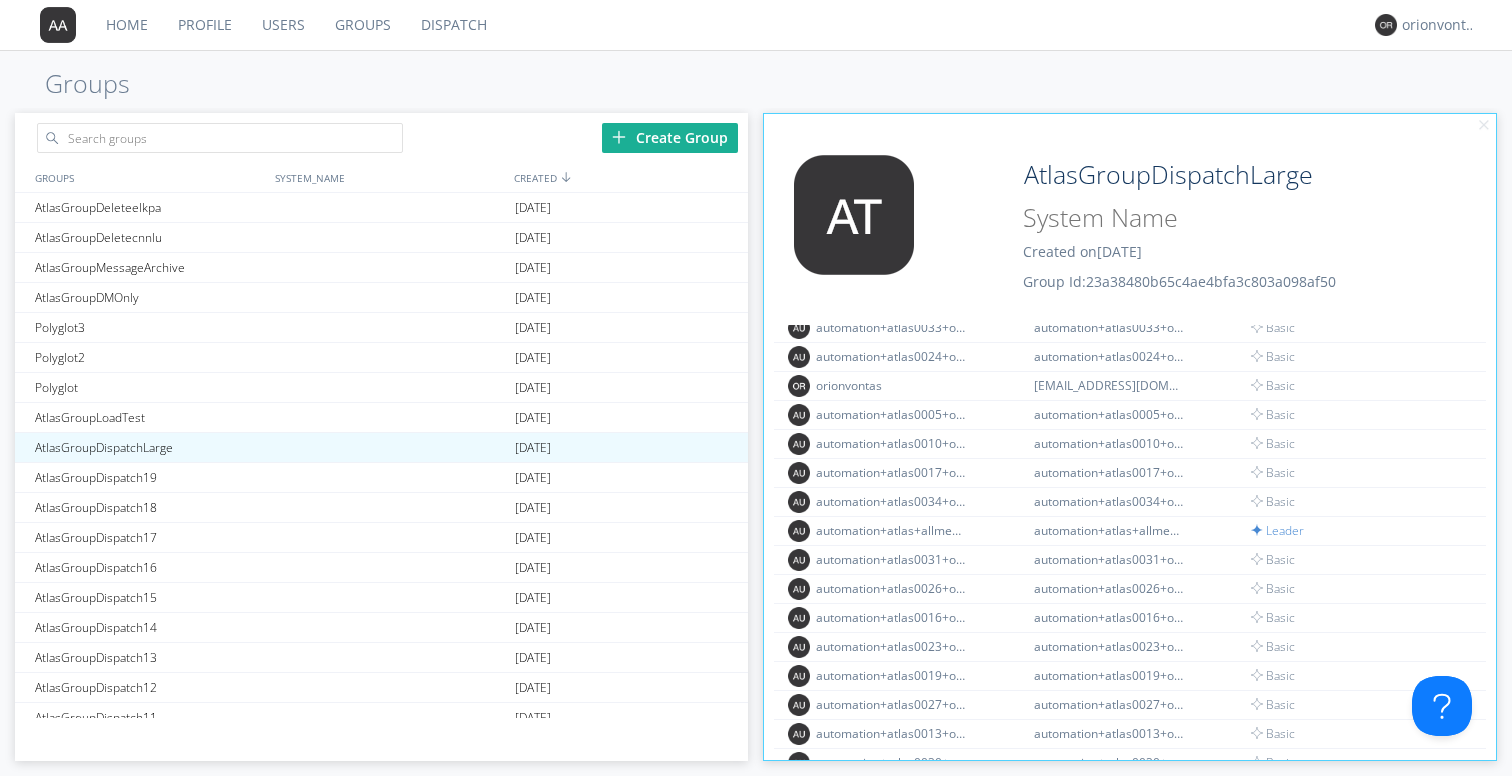 scroll, scrollTop: 819, scrollLeft: 0, axis: vertical 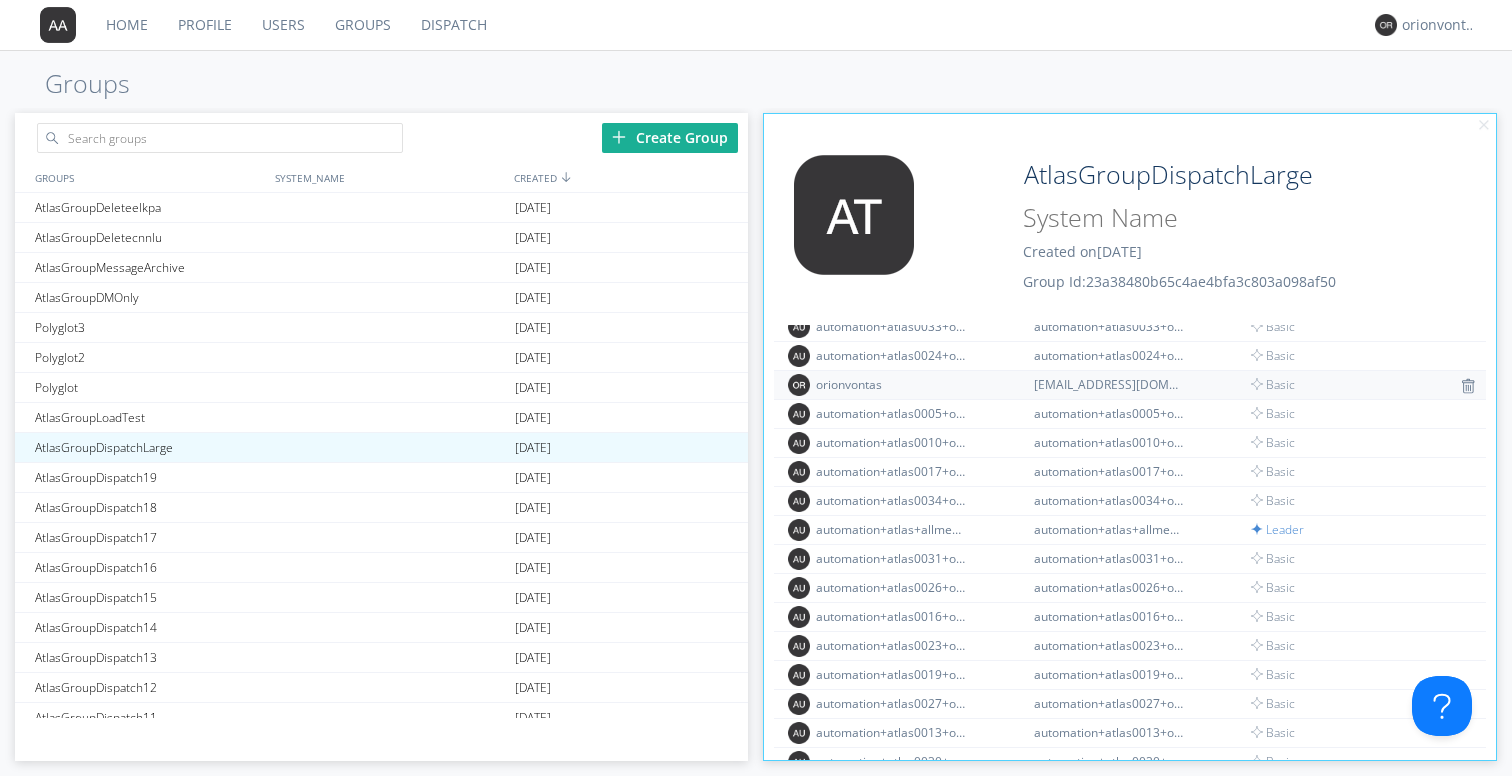 click on "orionvontas" at bounding box center (922, 384) 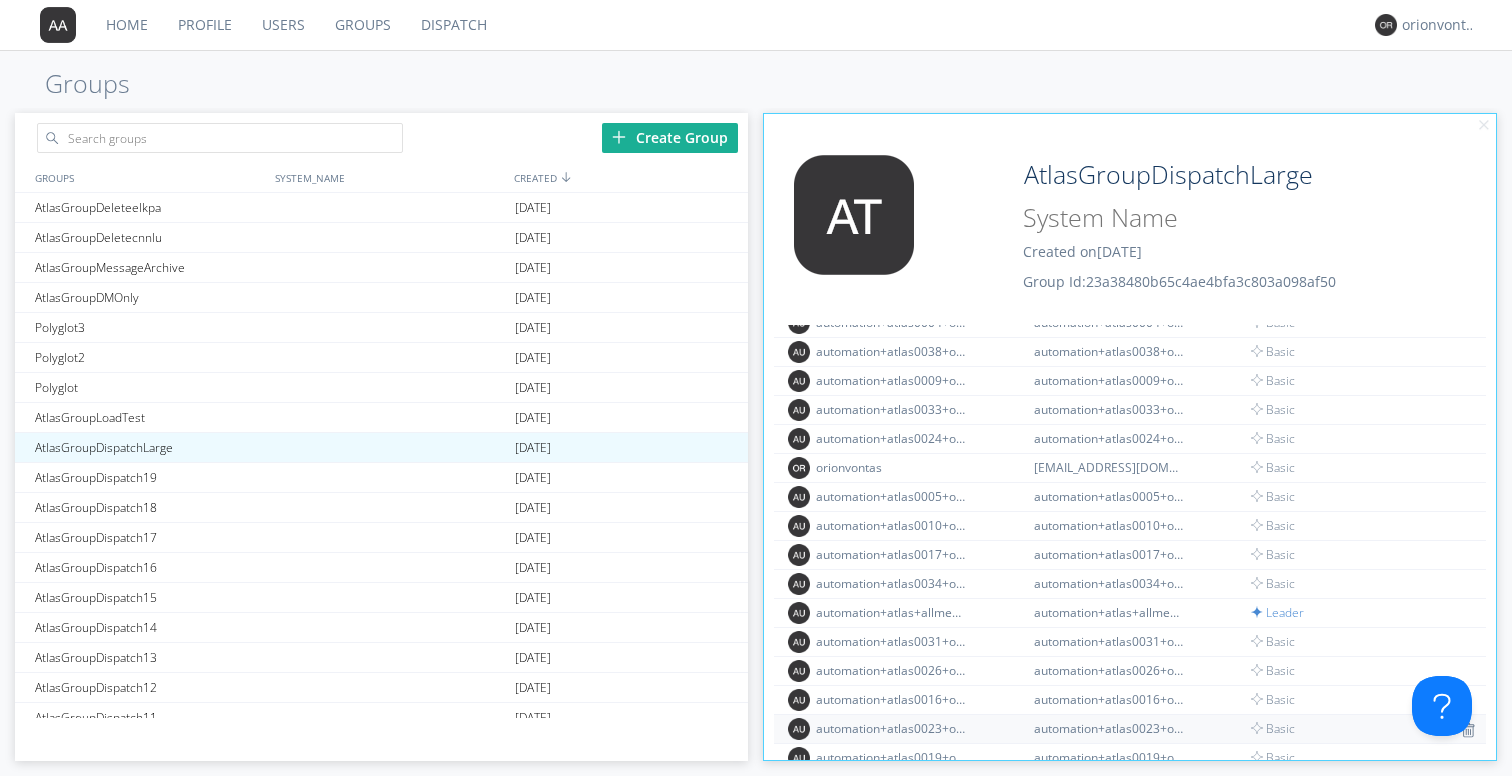scroll, scrollTop: 704, scrollLeft: 0, axis: vertical 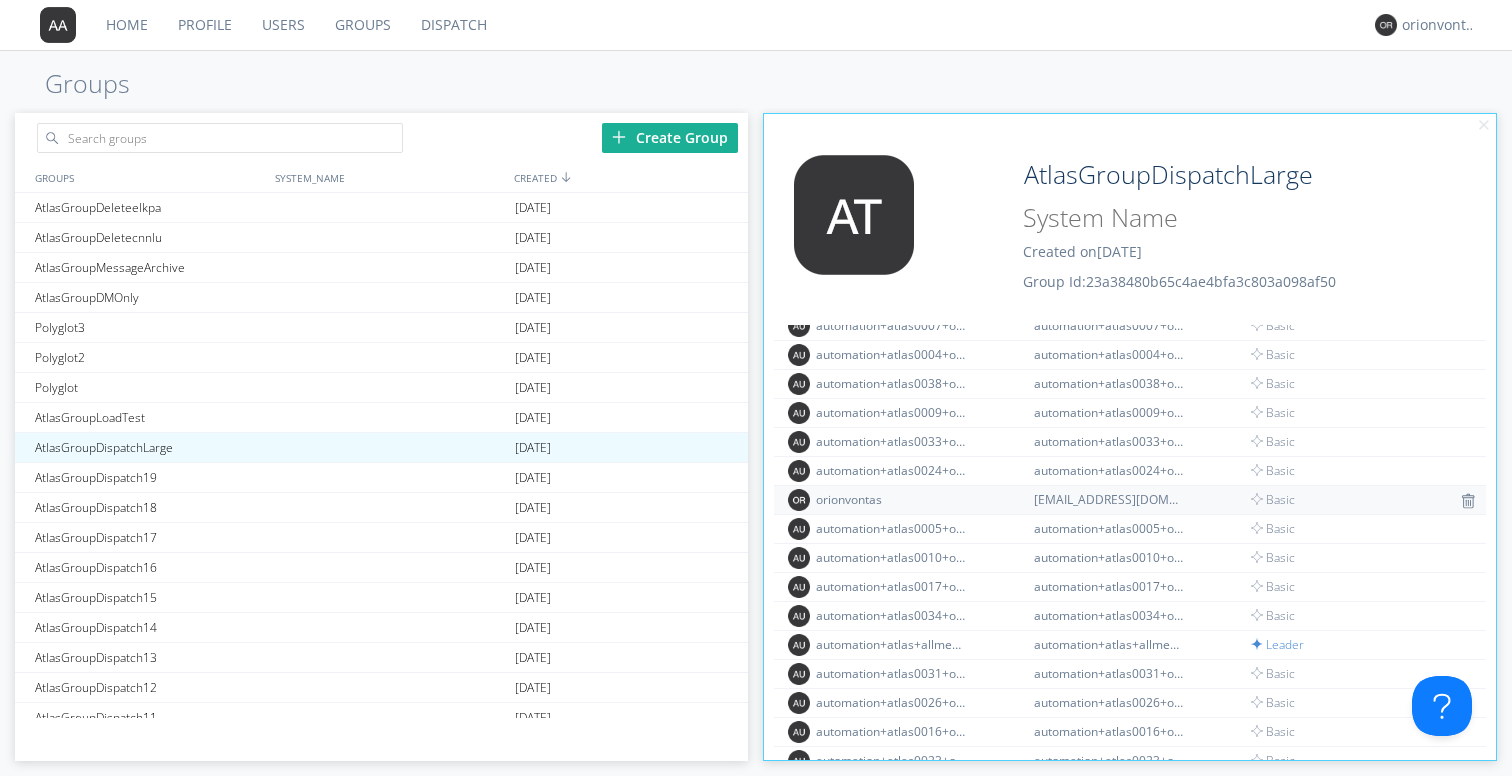 click on "orionvontas" at bounding box center [891, 499] 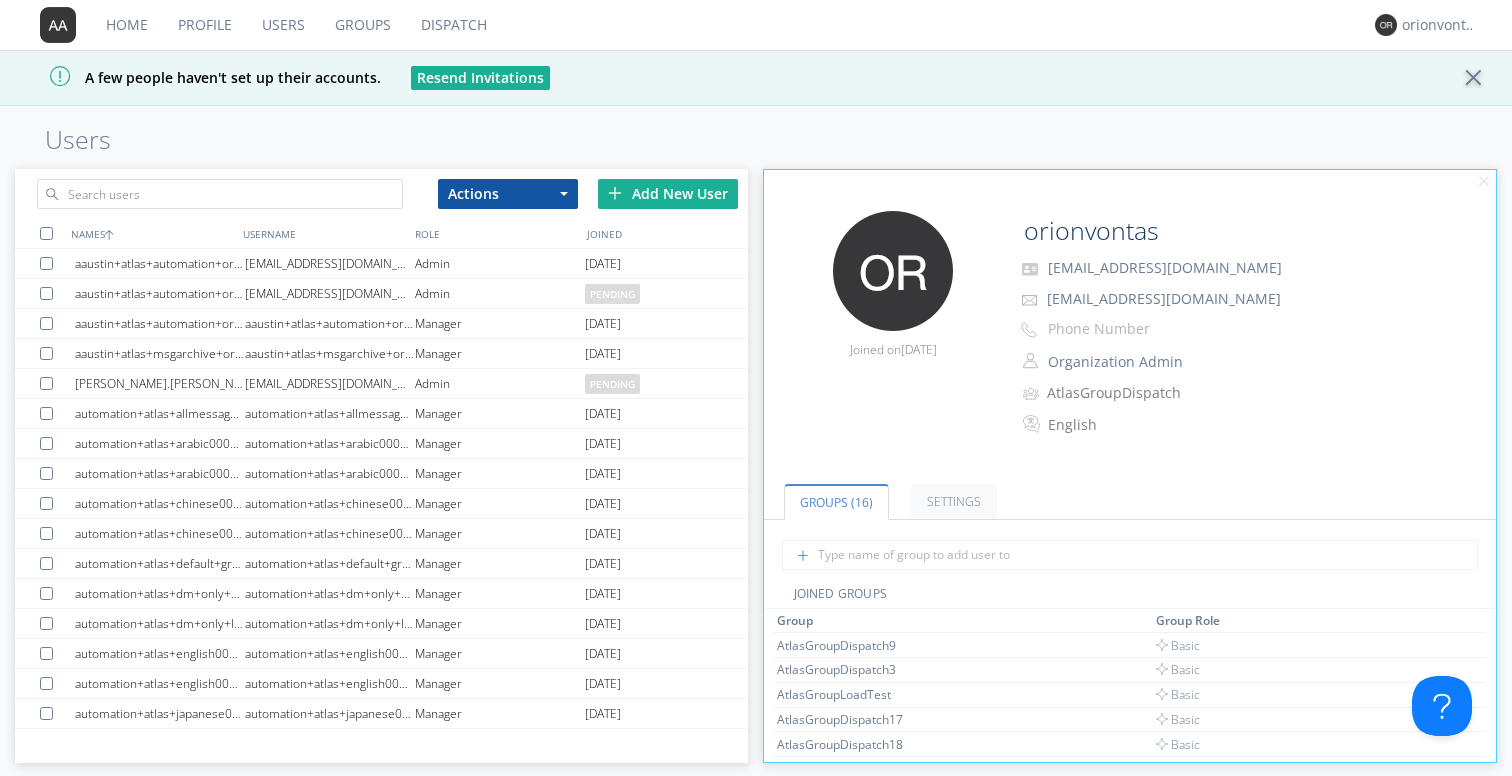 drag, startPoint x: 1284, startPoint y: 266, endPoint x: 1046, endPoint y: 267, distance: 238.0021 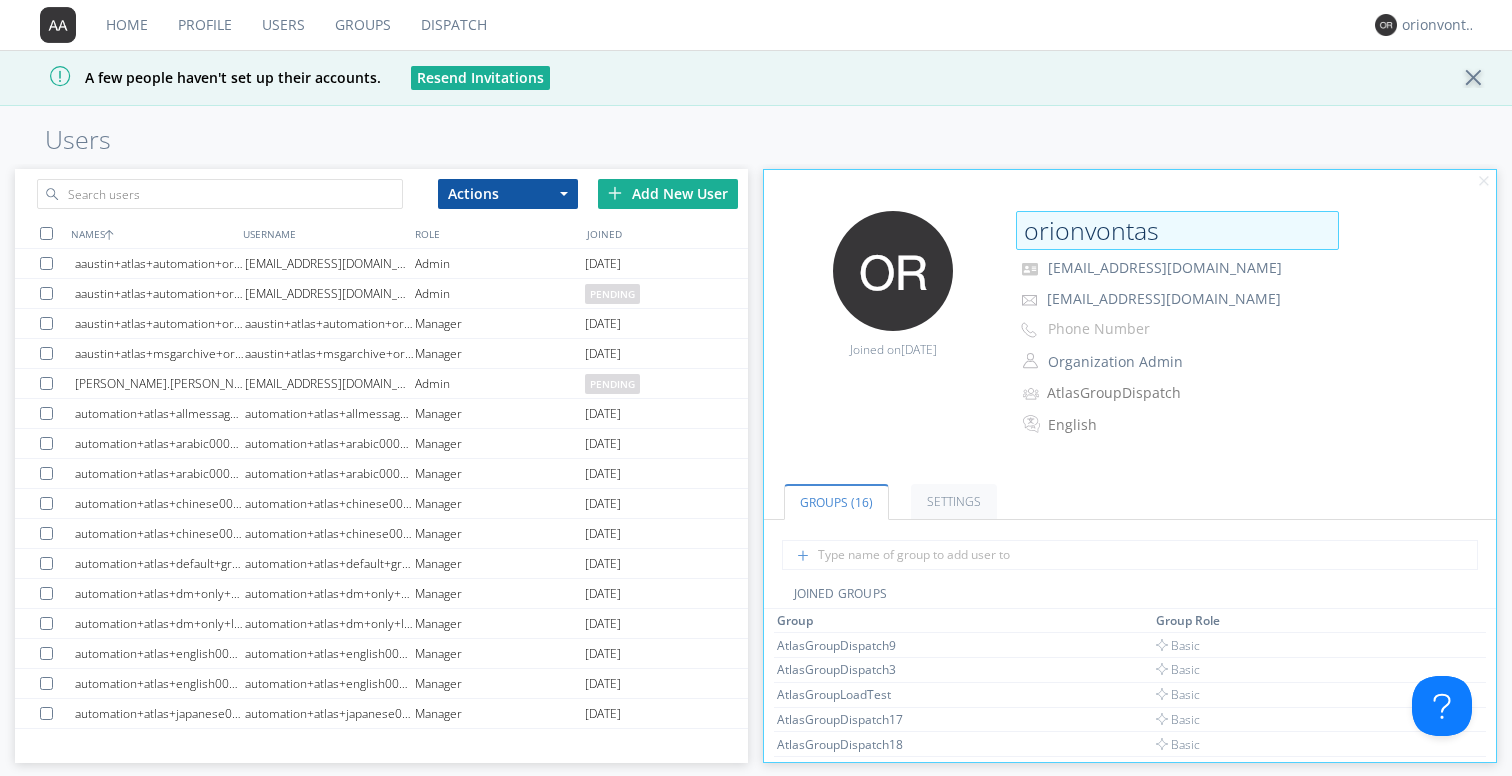 click on "orionvontas" at bounding box center [1177, 231] 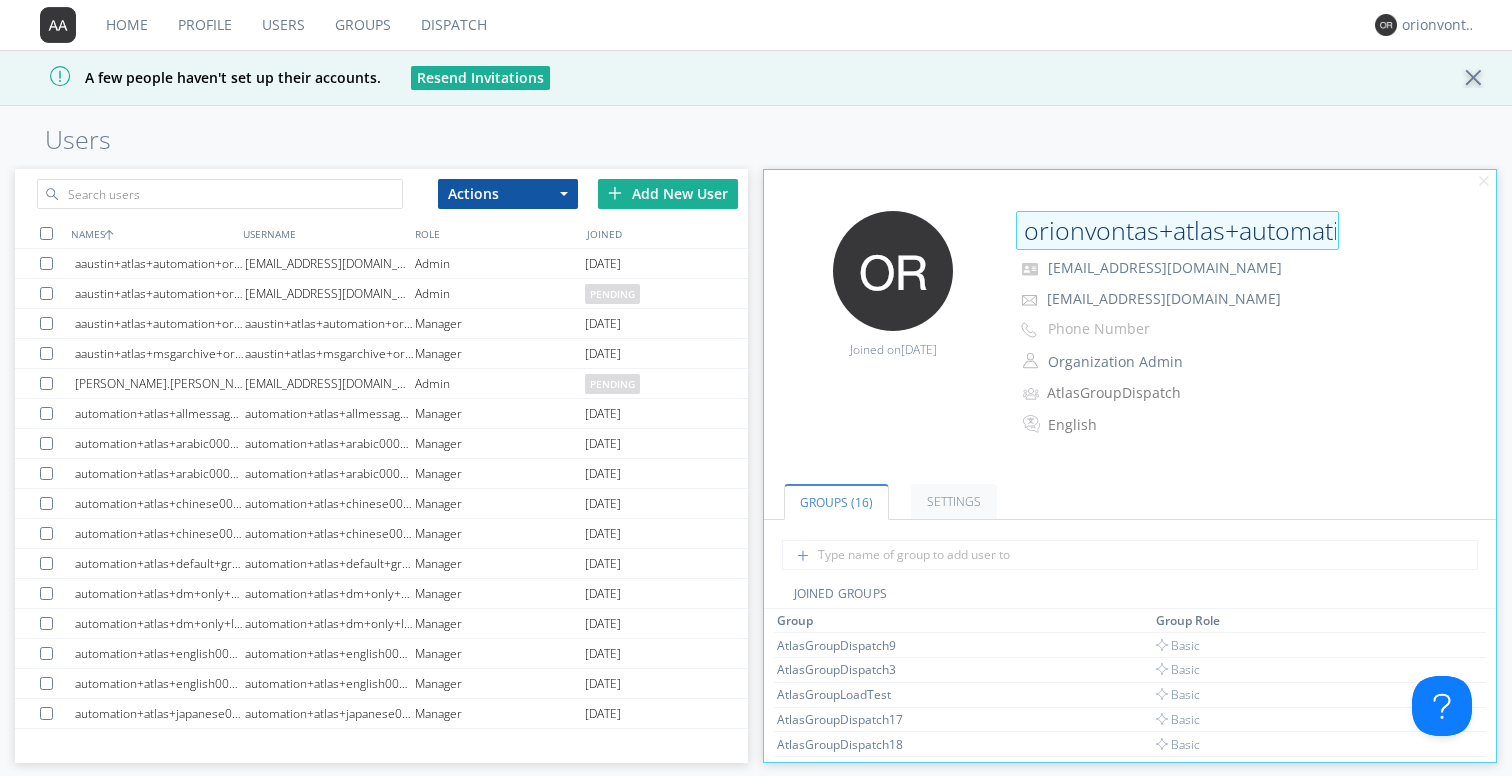 scroll, scrollTop: 0, scrollLeft: 98, axis: horizontal 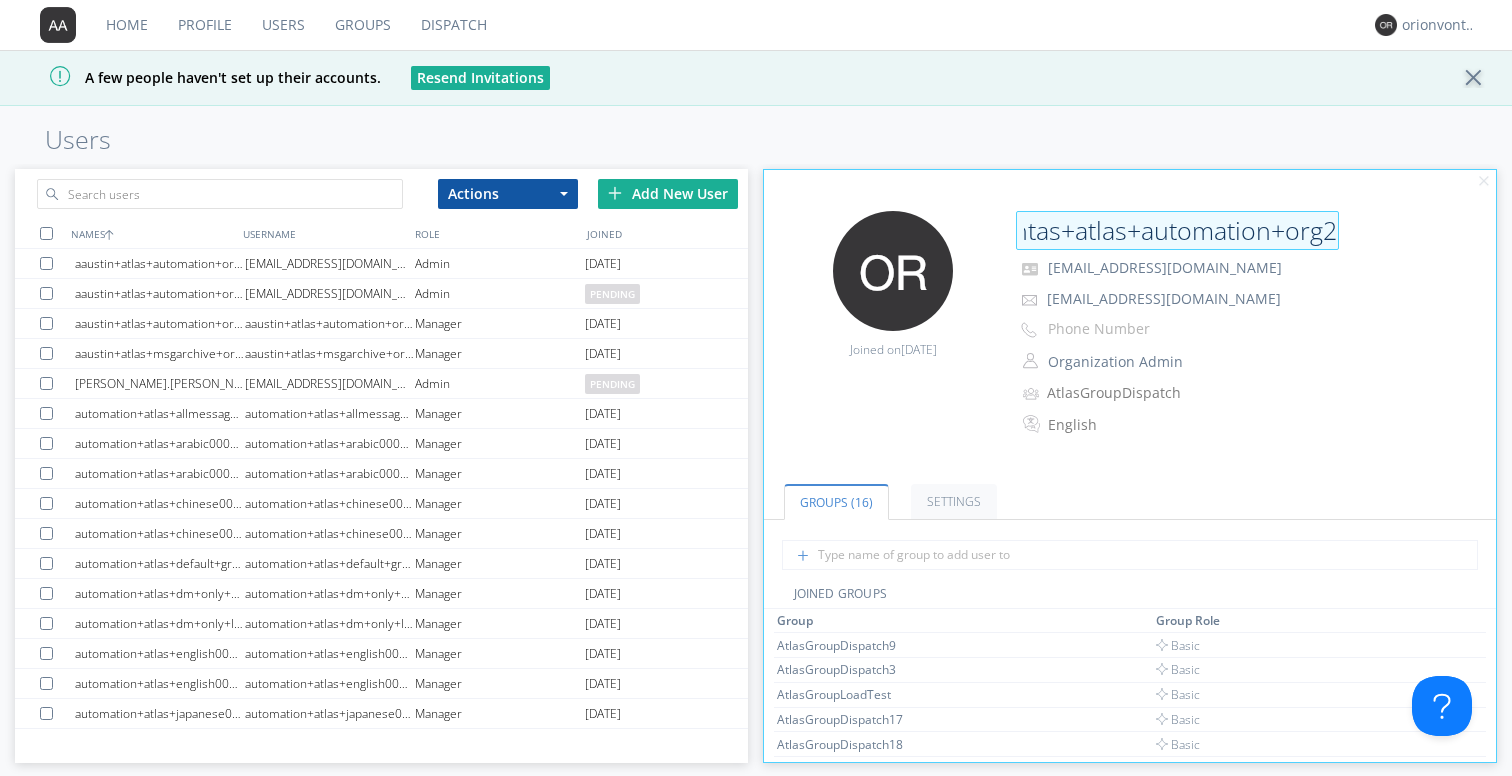 type on "orionvontas+atlas+automation+org2" 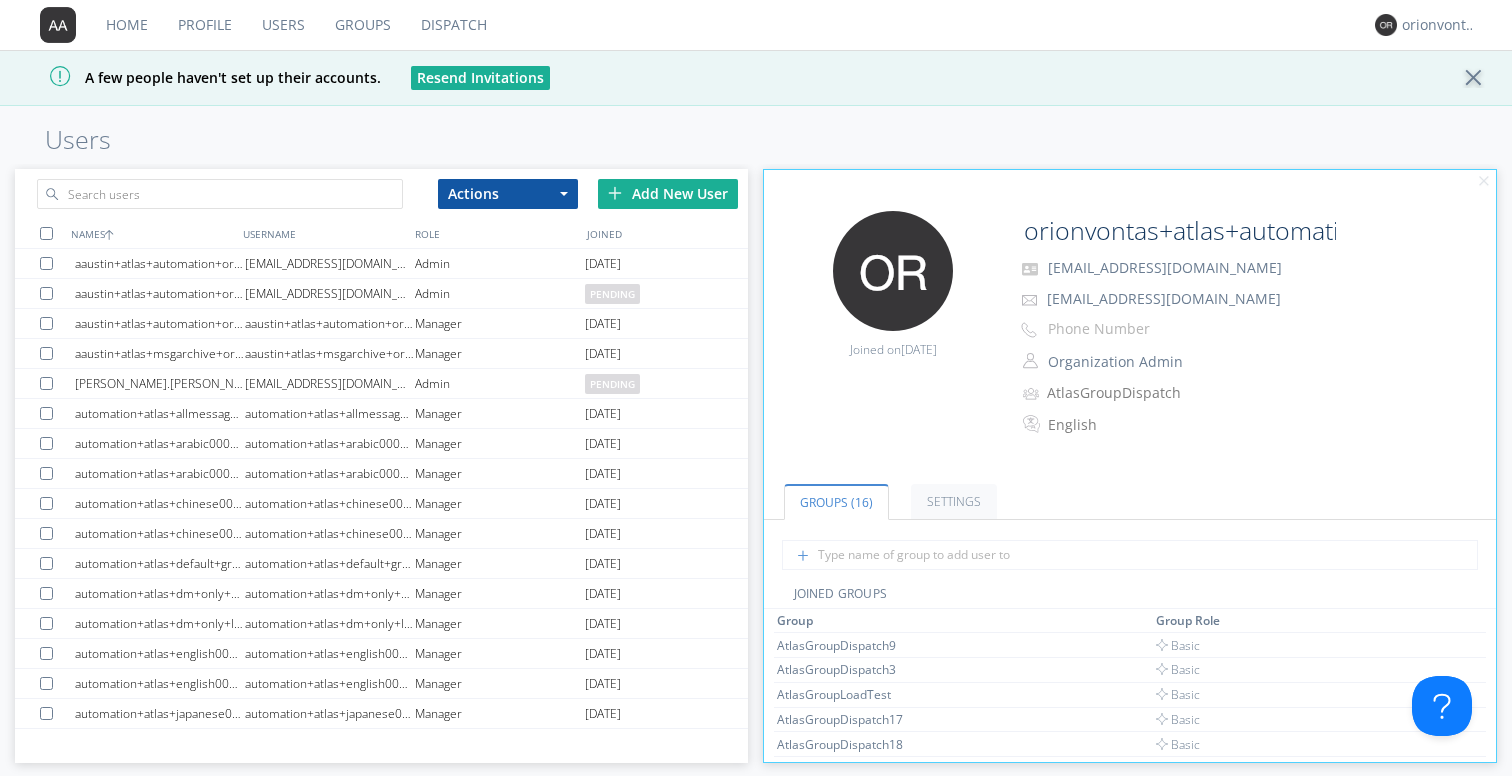 scroll, scrollTop: 0, scrollLeft: 98, axis: horizontal 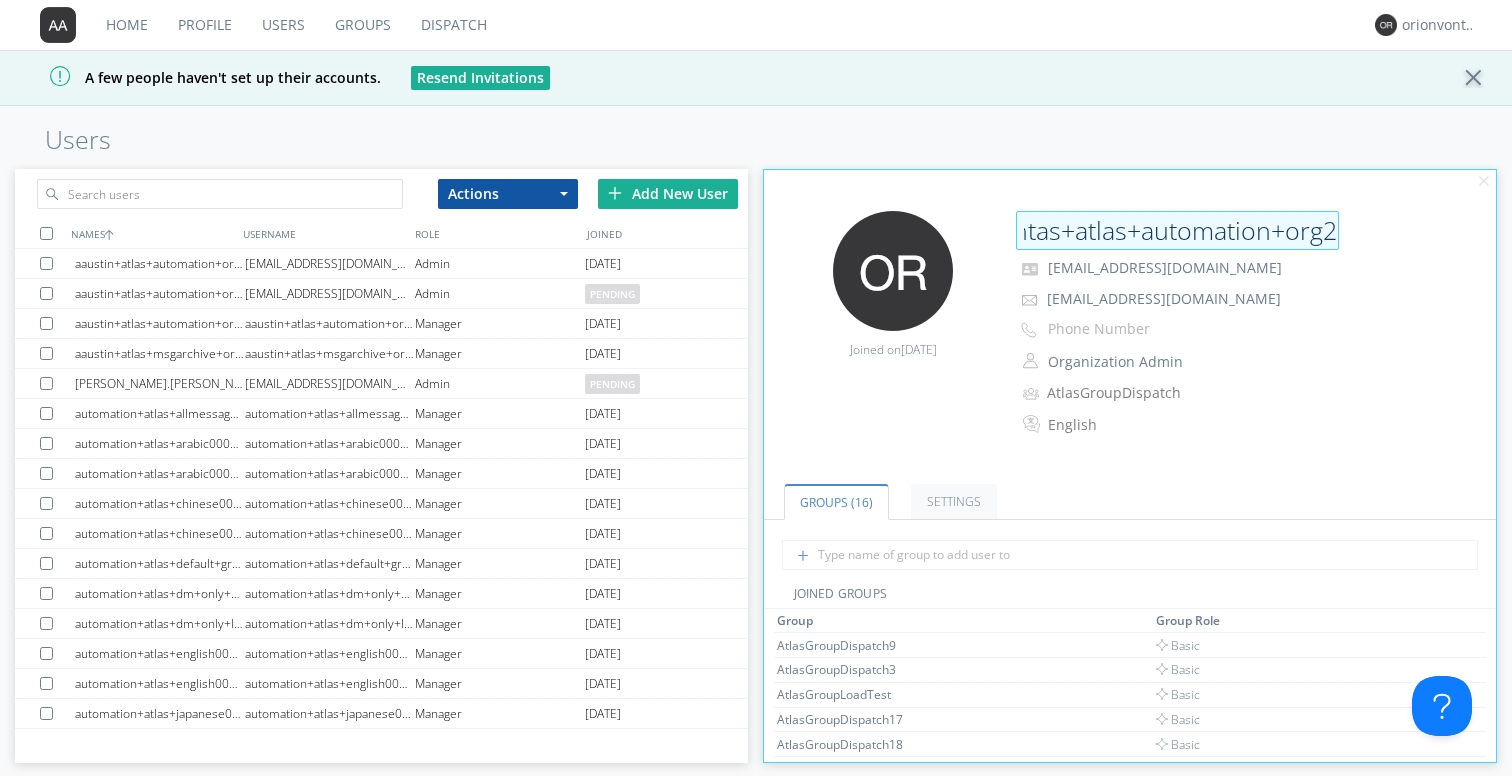 click on "orionvontas+atlas+automation+org2" at bounding box center (1177, 231) 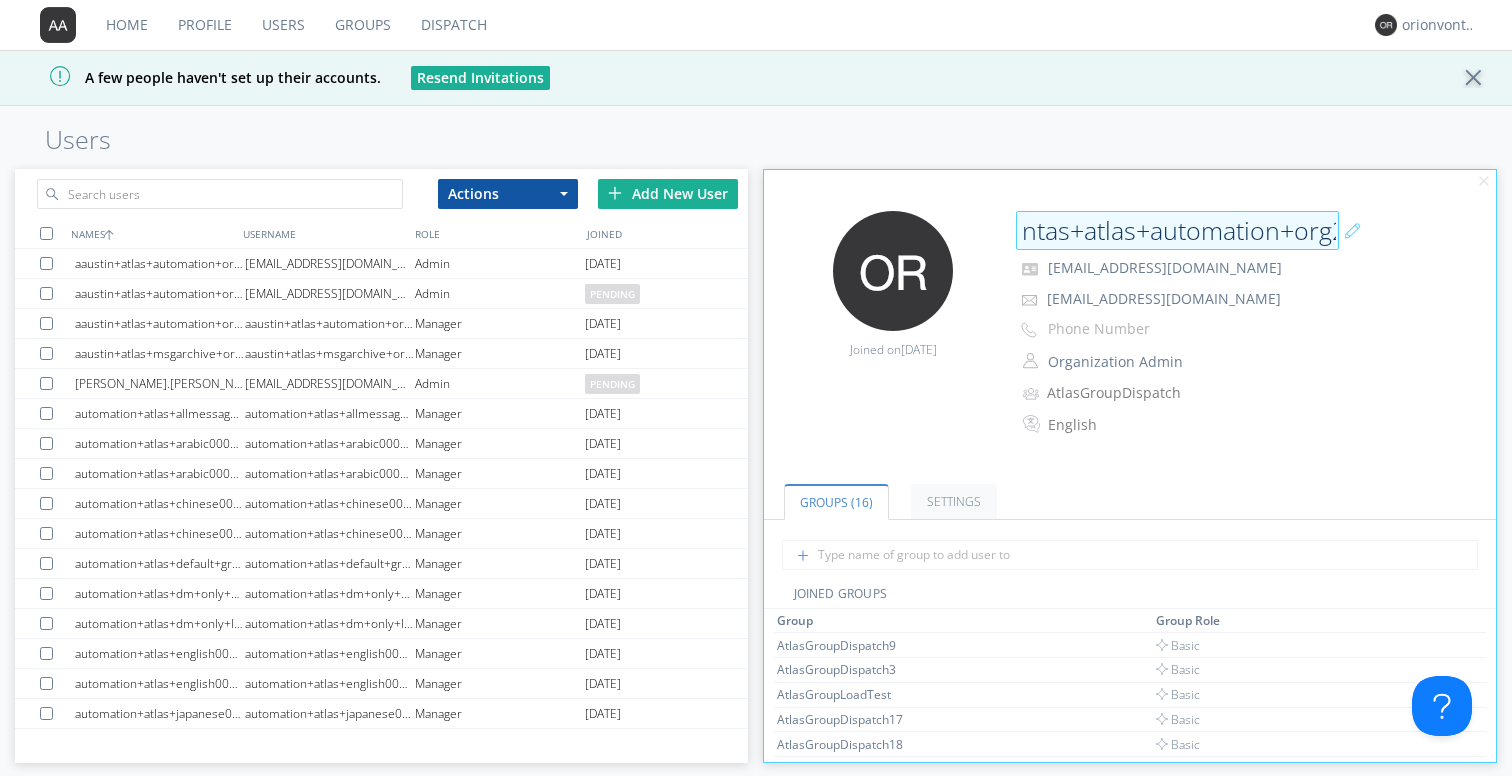 scroll, scrollTop: 0, scrollLeft: 98, axis: horizontal 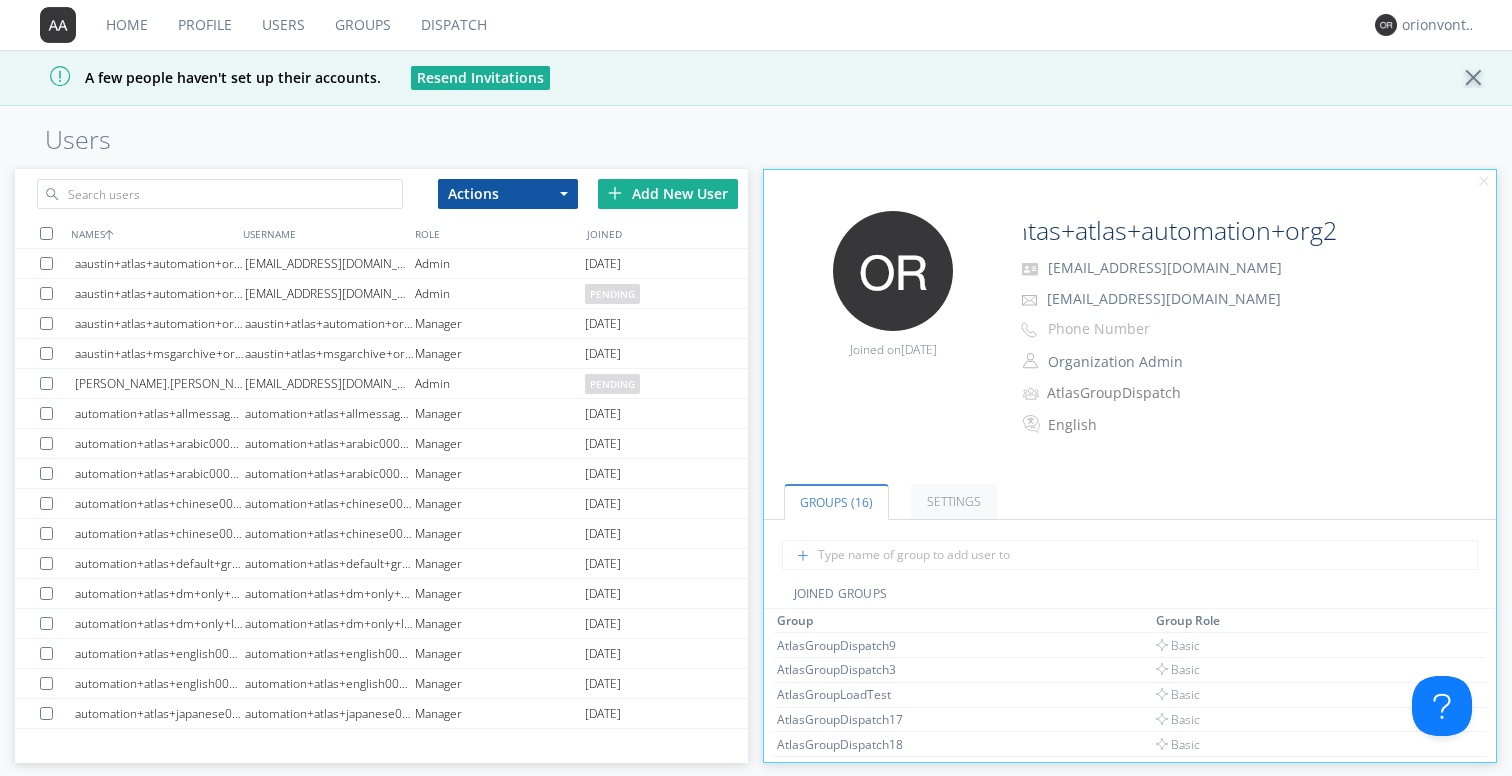 click on "Groups (16) Settings" at bounding box center [1130, 489] 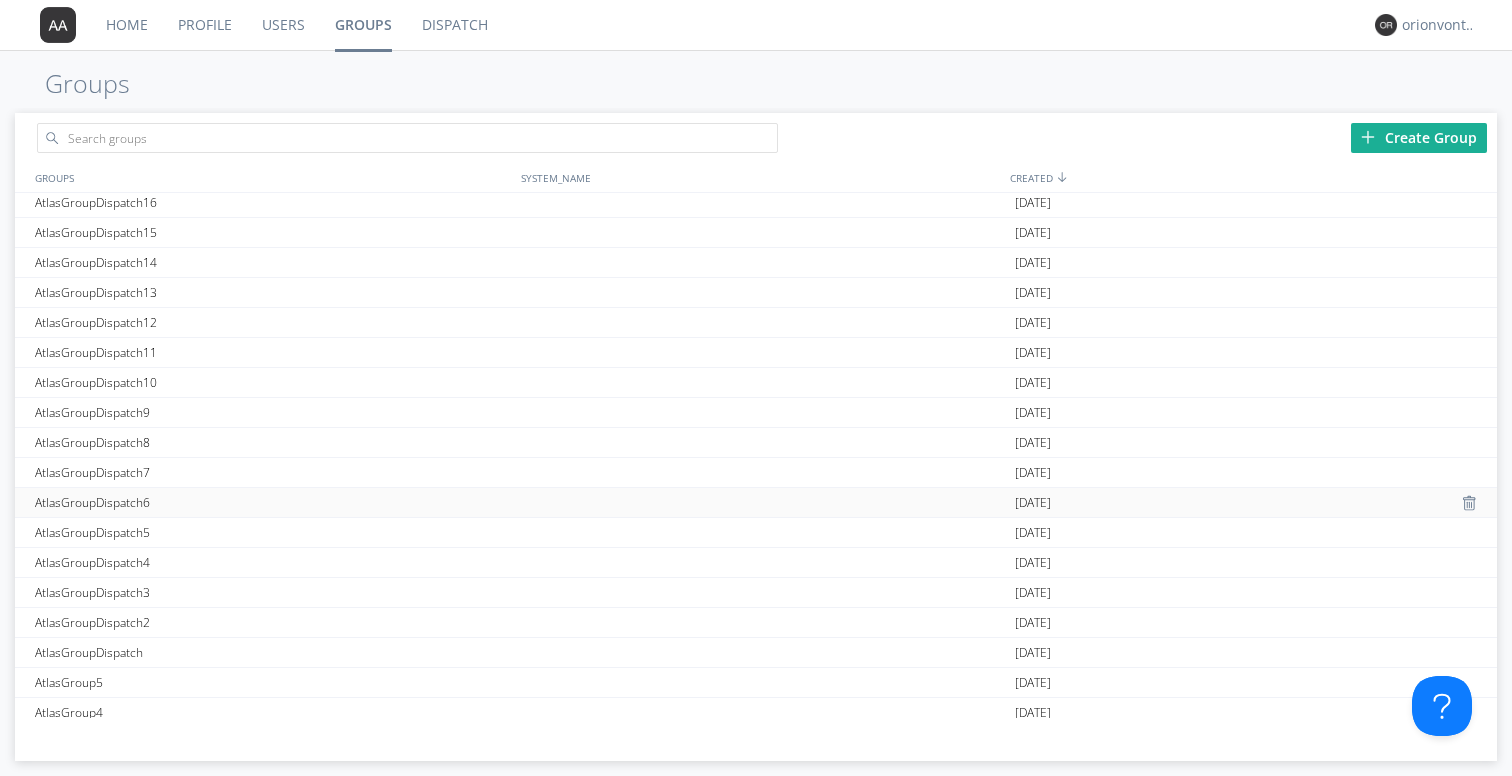 scroll, scrollTop: 407, scrollLeft: 0, axis: vertical 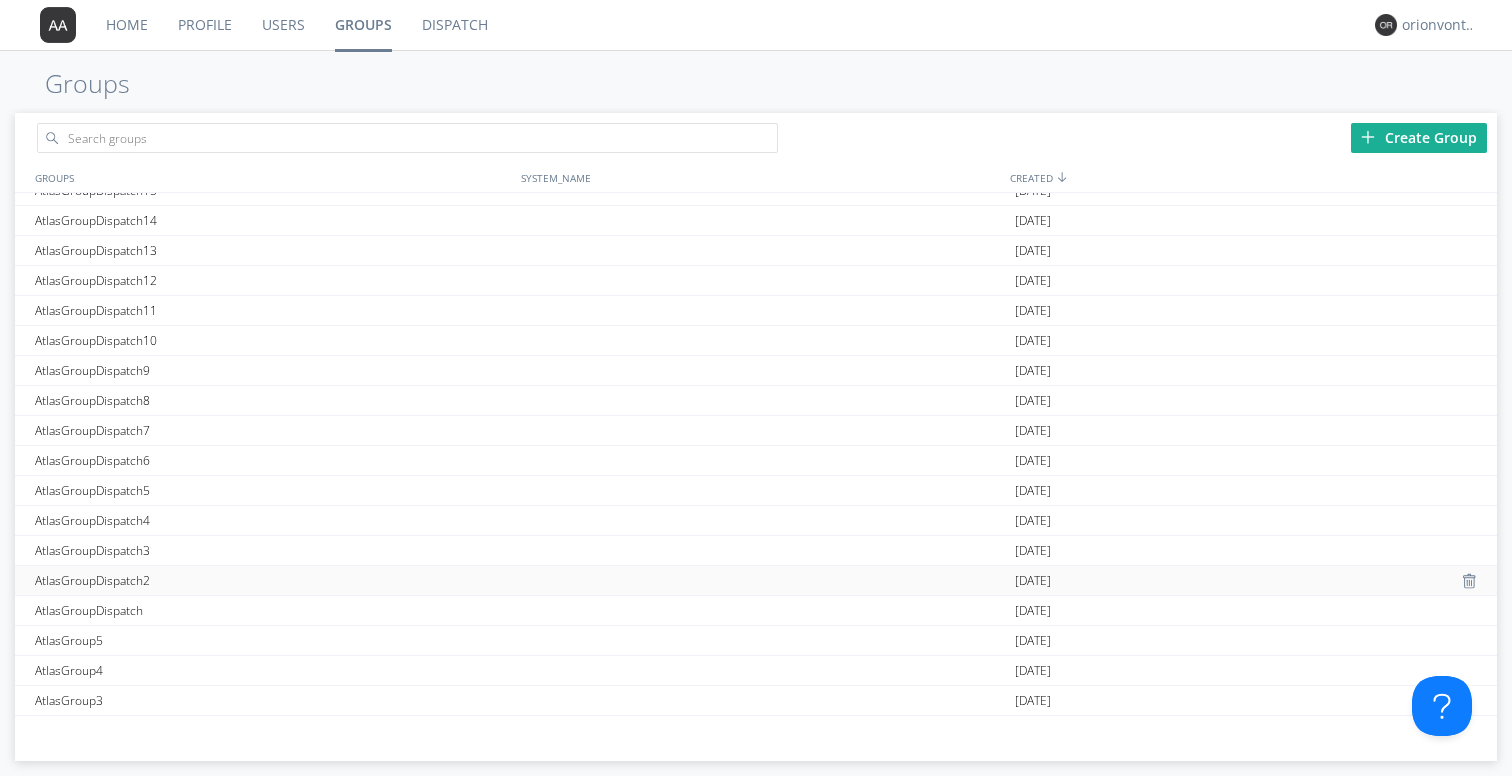 click on "AtlasGroupDispatch2" at bounding box center [273, 580] 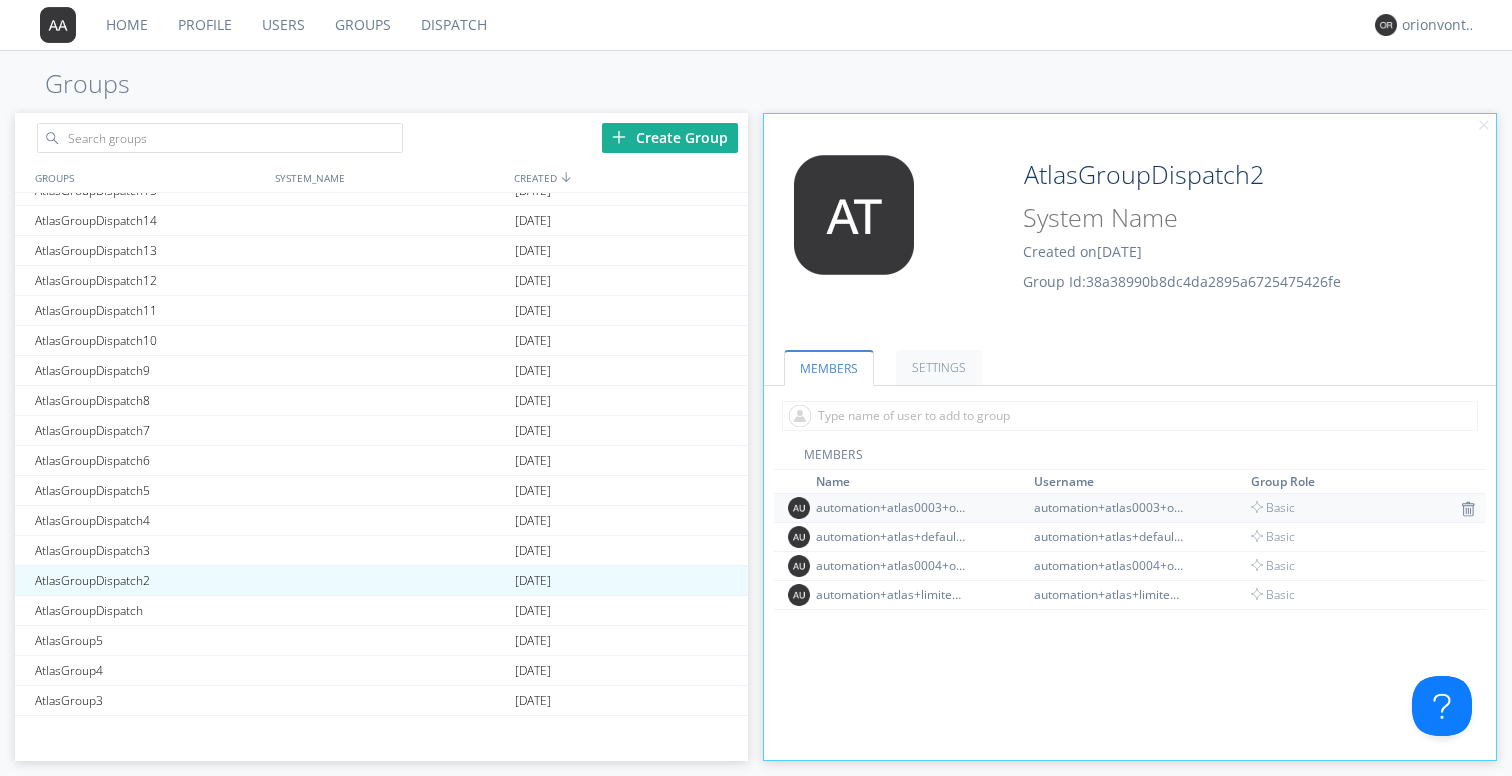 click on "automation+atlas0003+org2" at bounding box center (891, 507) 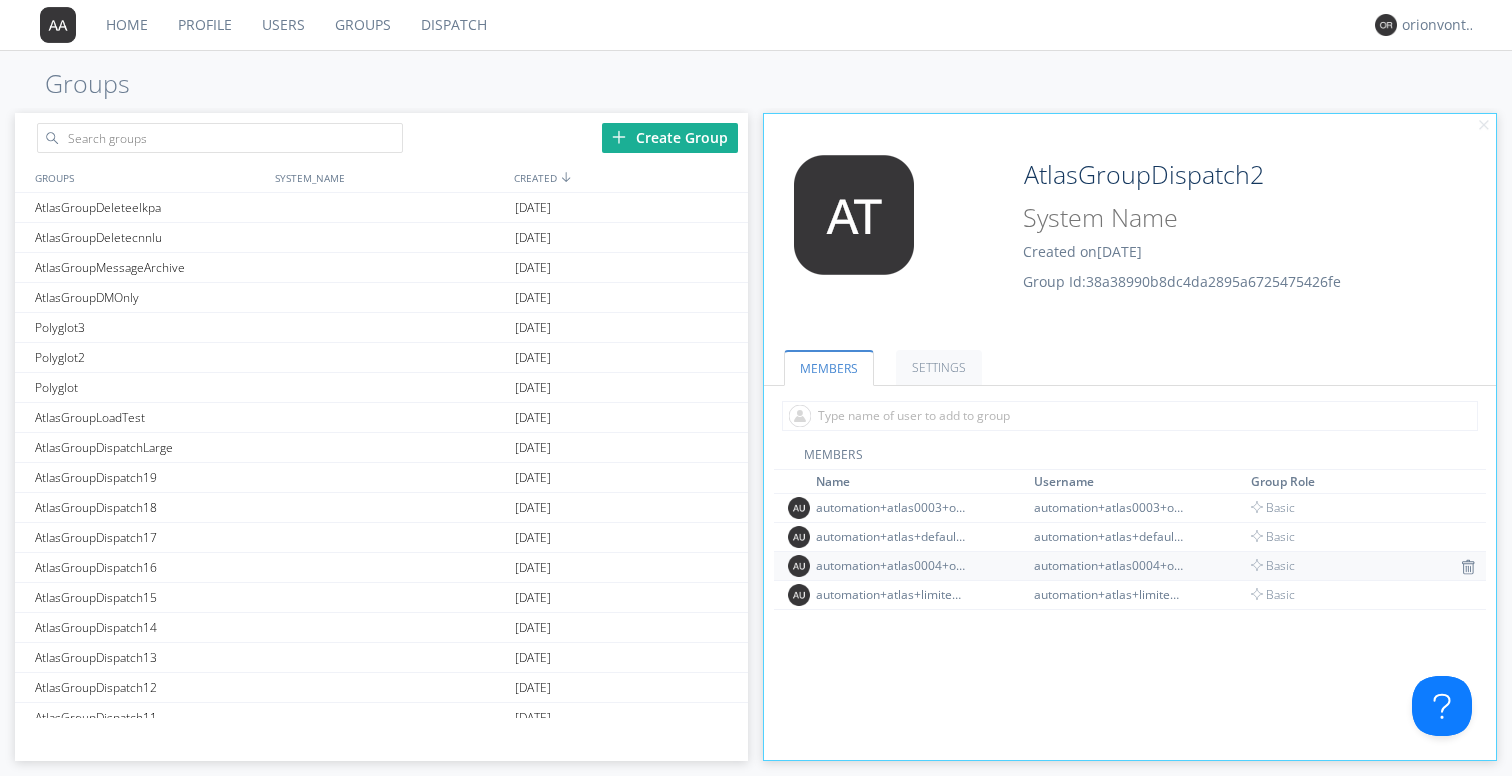 click on "automation+atlas0004+org2" at bounding box center [891, 565] 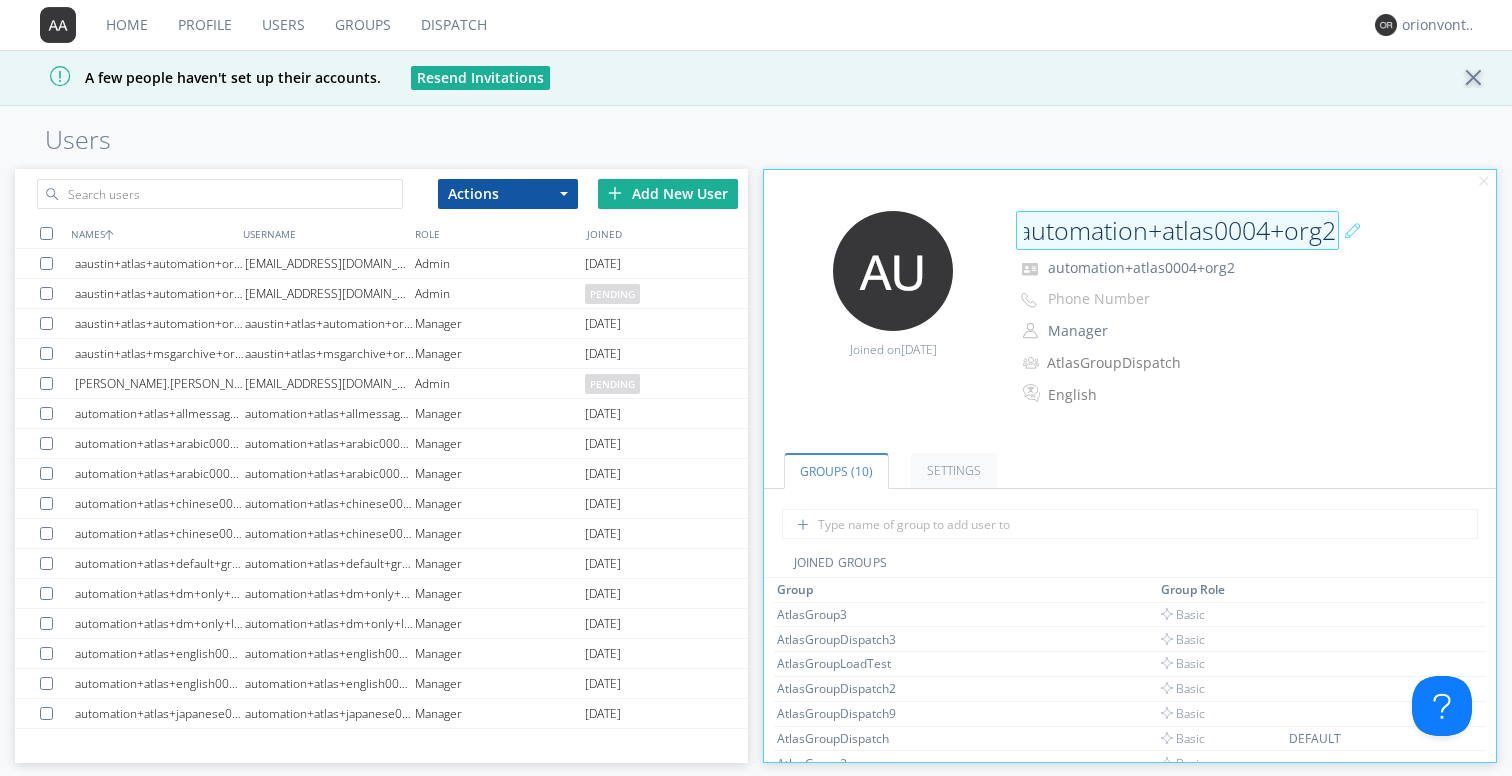 scroll, scrollTop: 0, scrollLeft: 0, axis: both 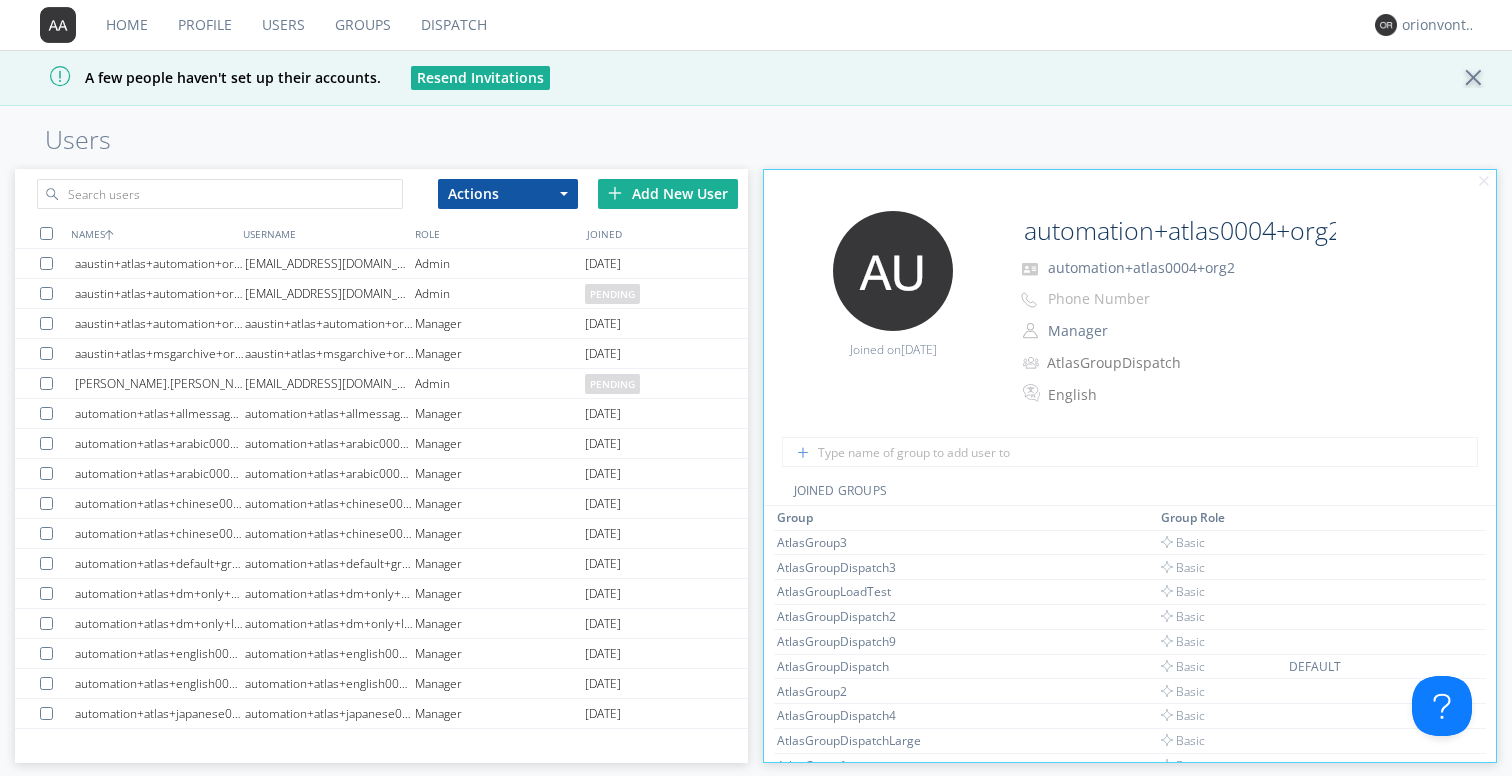 click on "Groups" at bounding box center [363, 25] 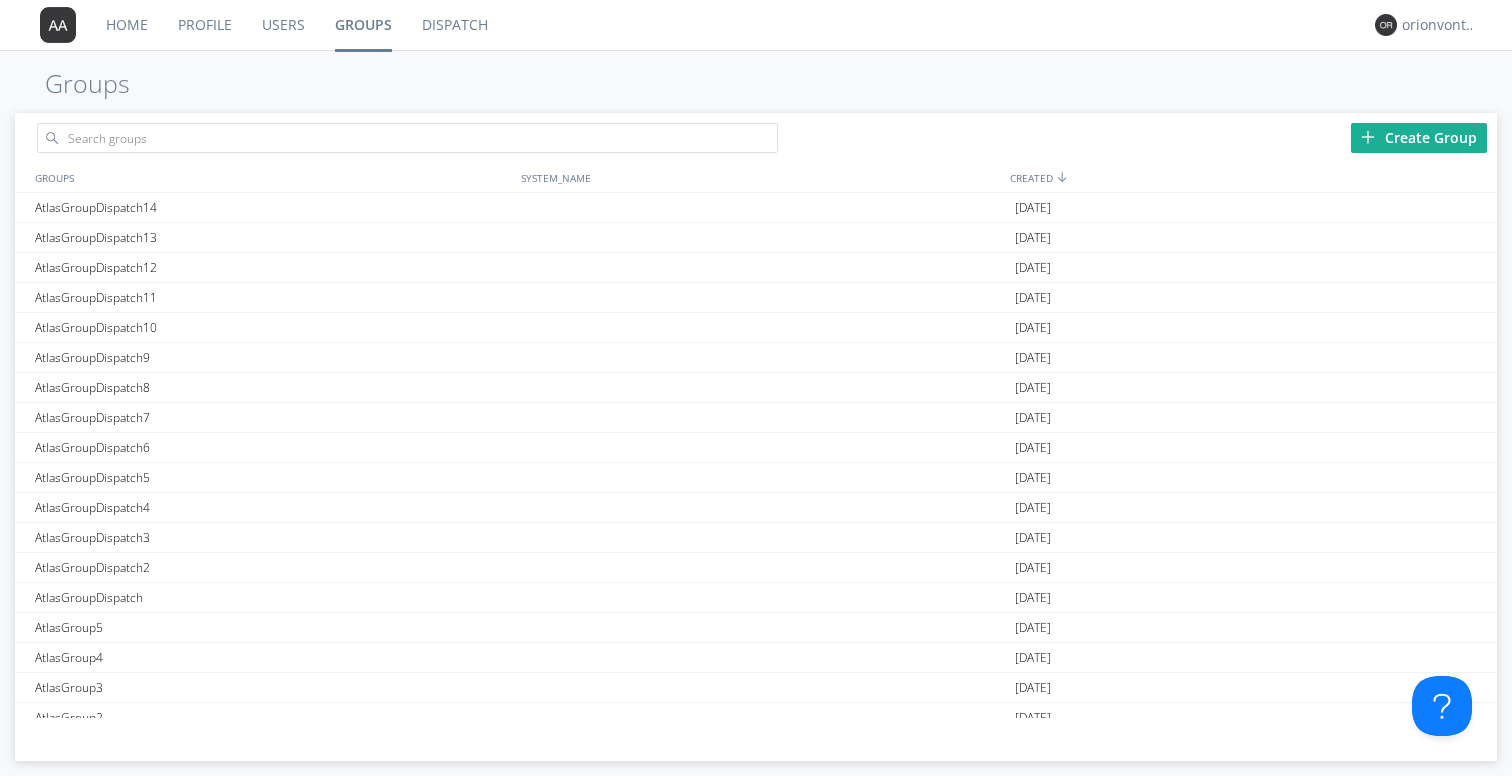 scroll, scrollTop: 439, scrollLeft: 0, axis: vertical 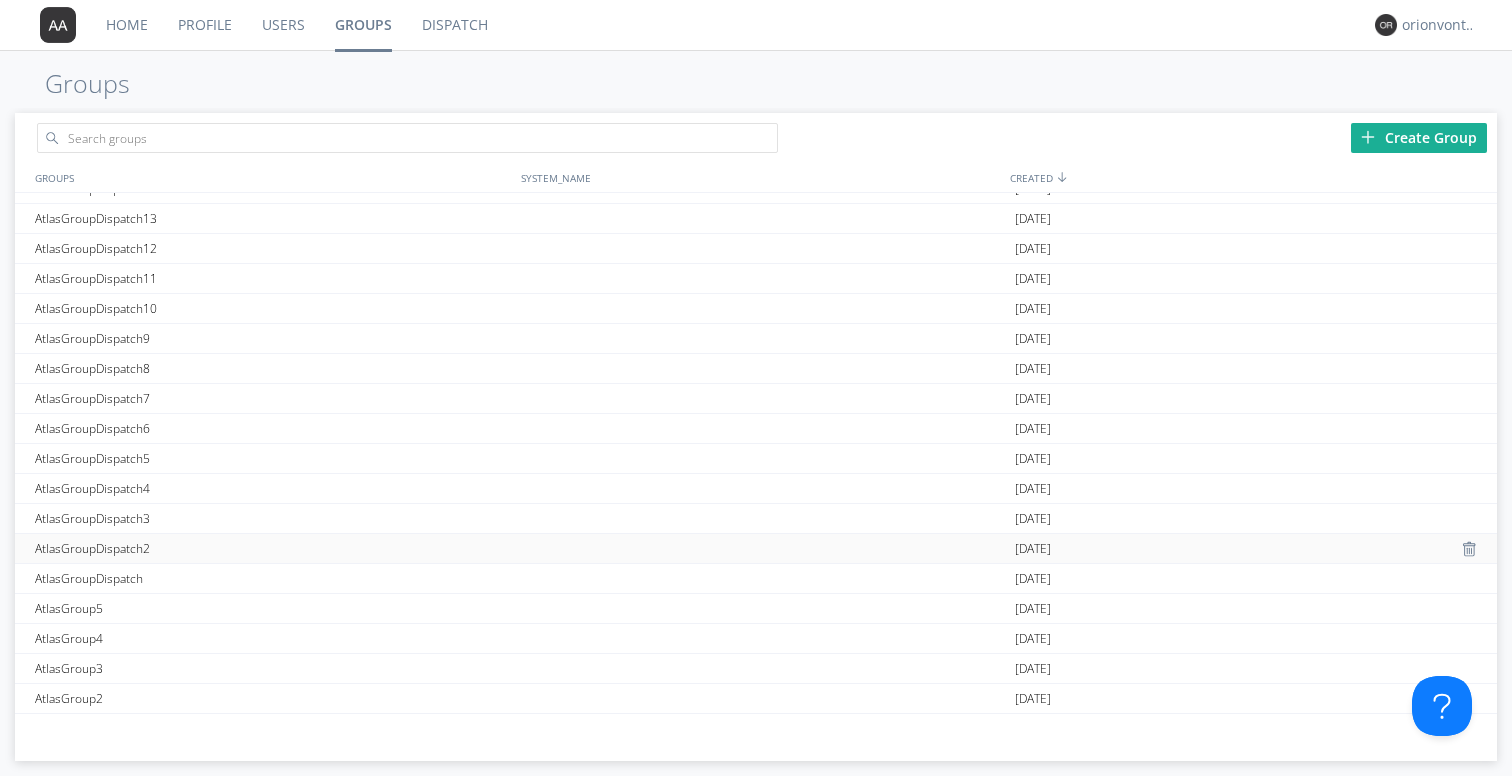 click on "AtlasGroupDispatch2" at bounding box center [273, 548] 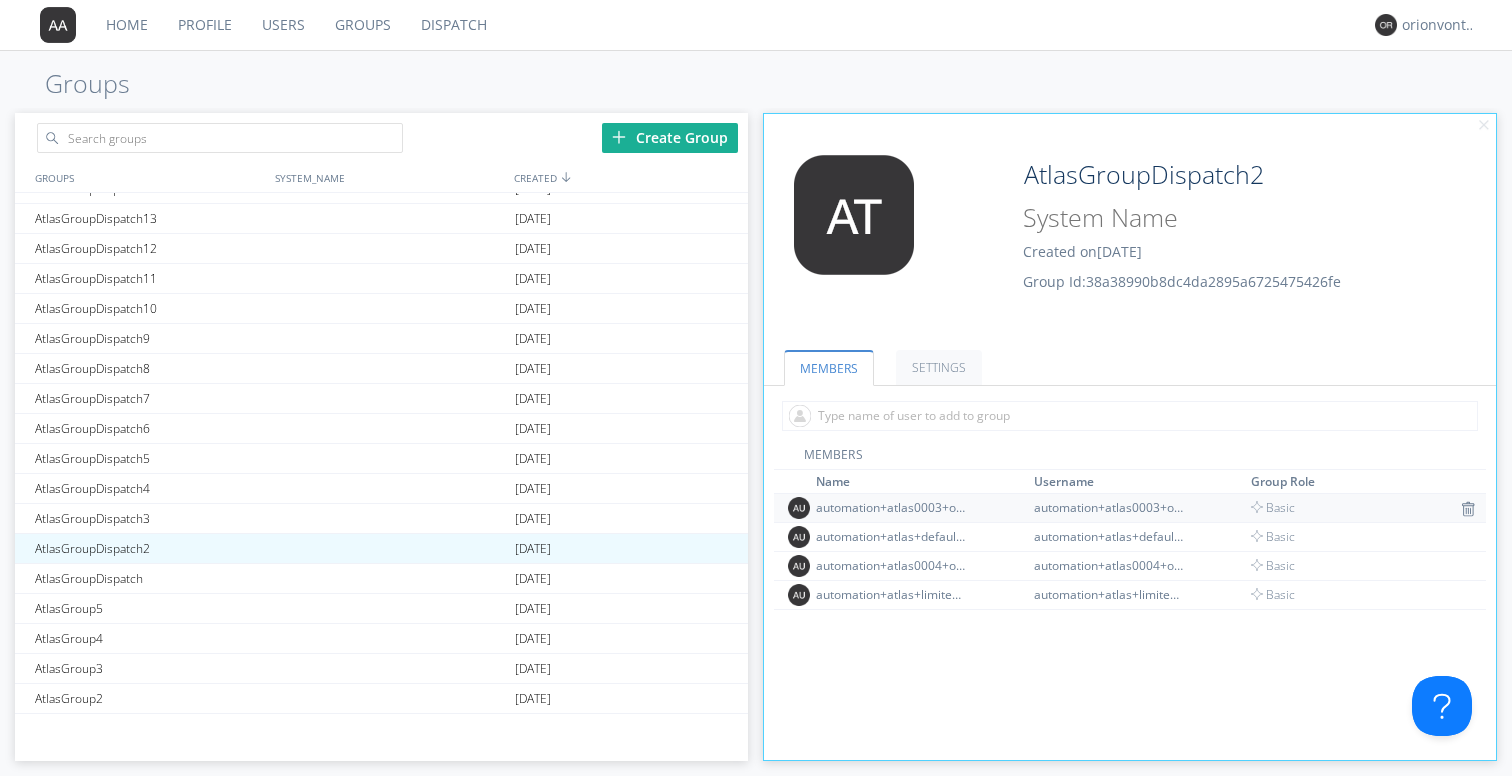 click on "automation+atlas0003+org2" at bounding box center (891, 507) 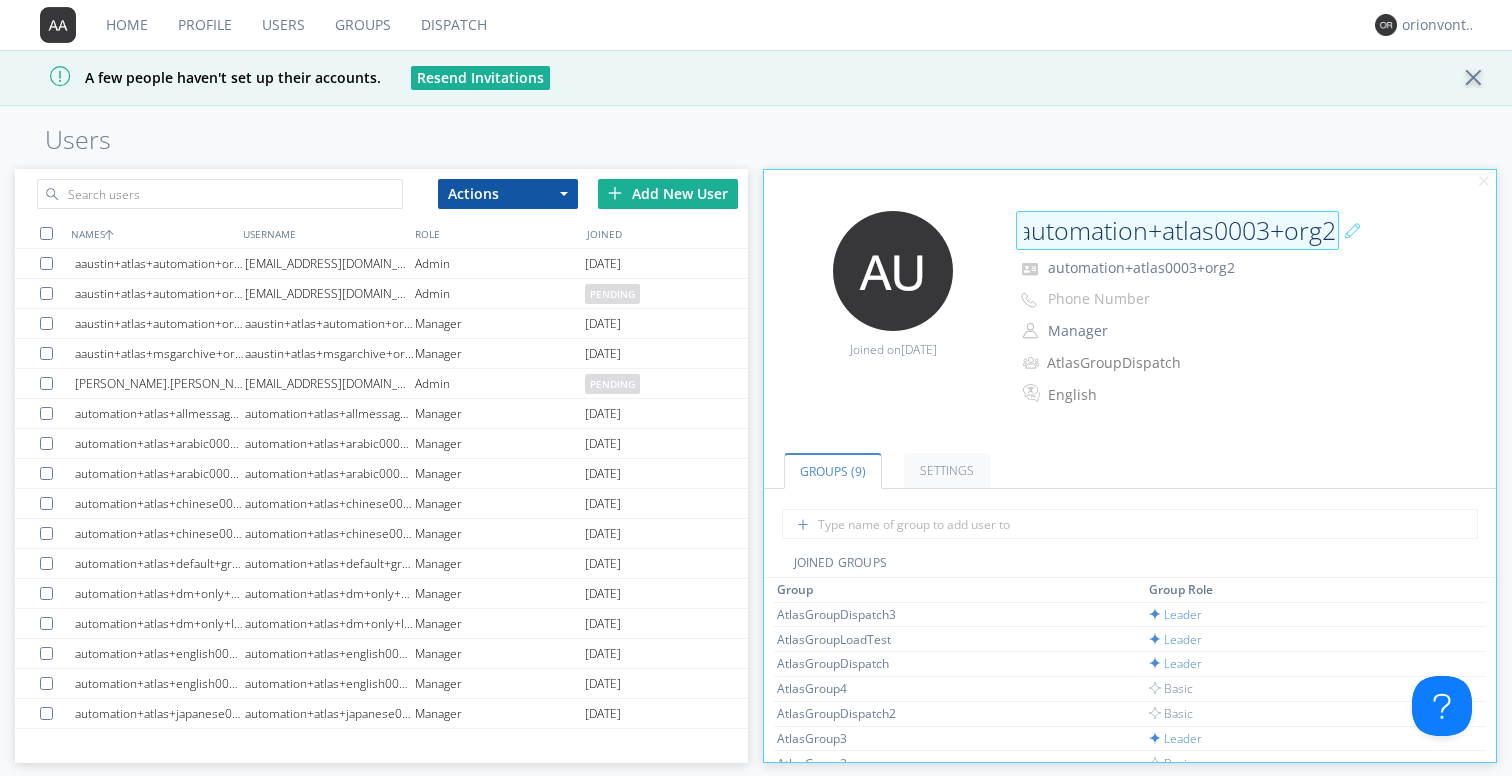 scroll, scrollTop: 0, scrollLeft: 0, axis: both 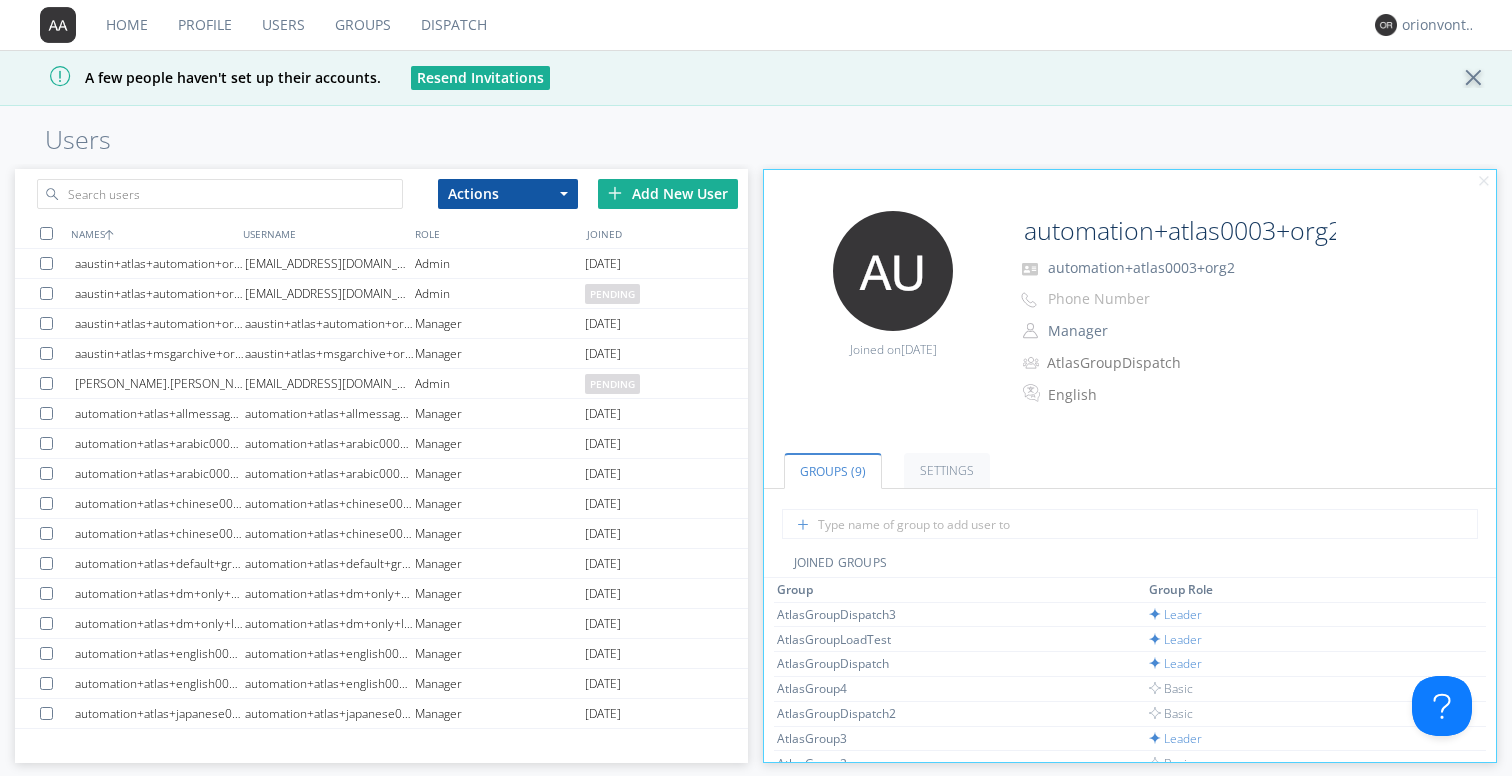 click on "Users" at bounding box center [756, 140] 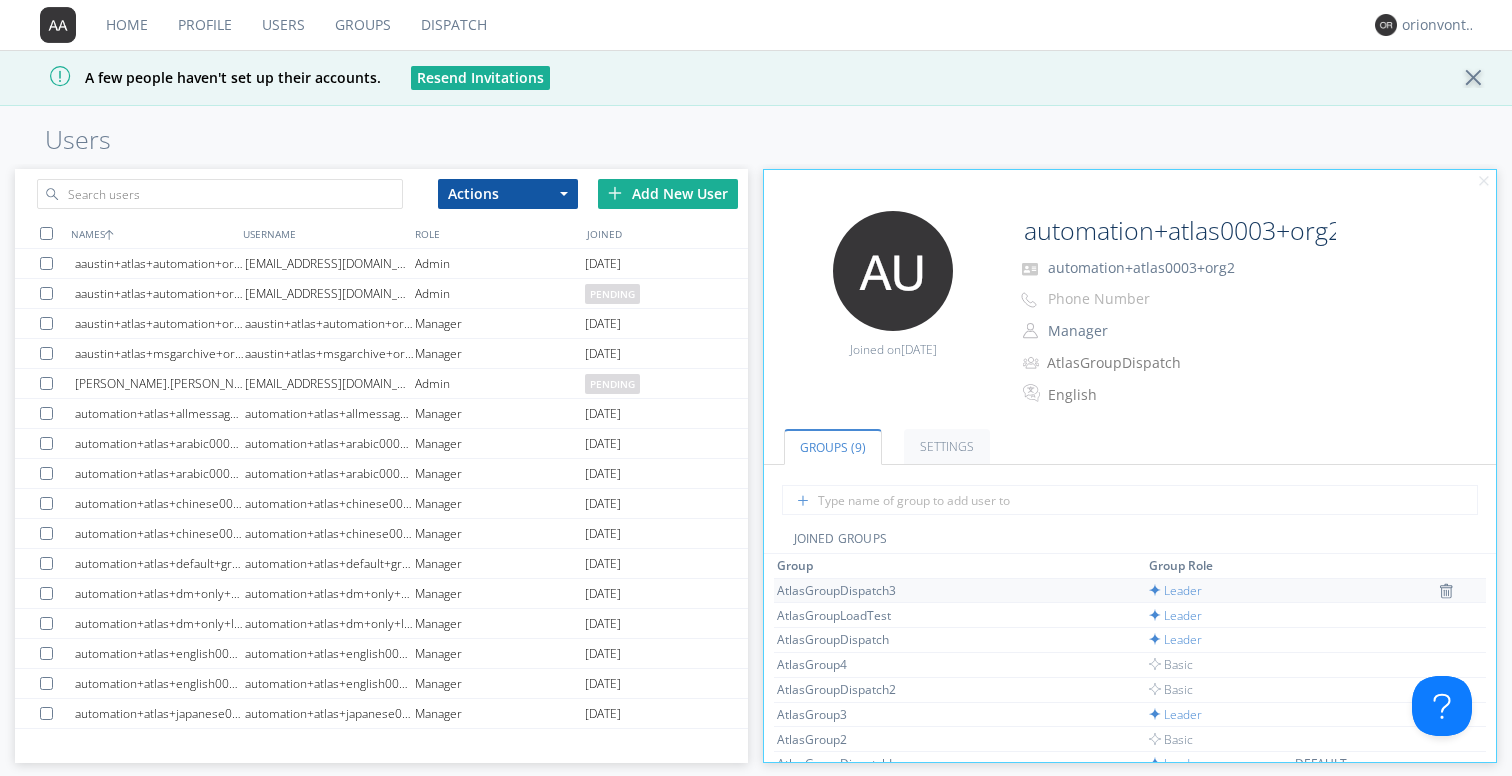 scroll, scrollTop: 28, scrollLeft: 0, axis: vertical 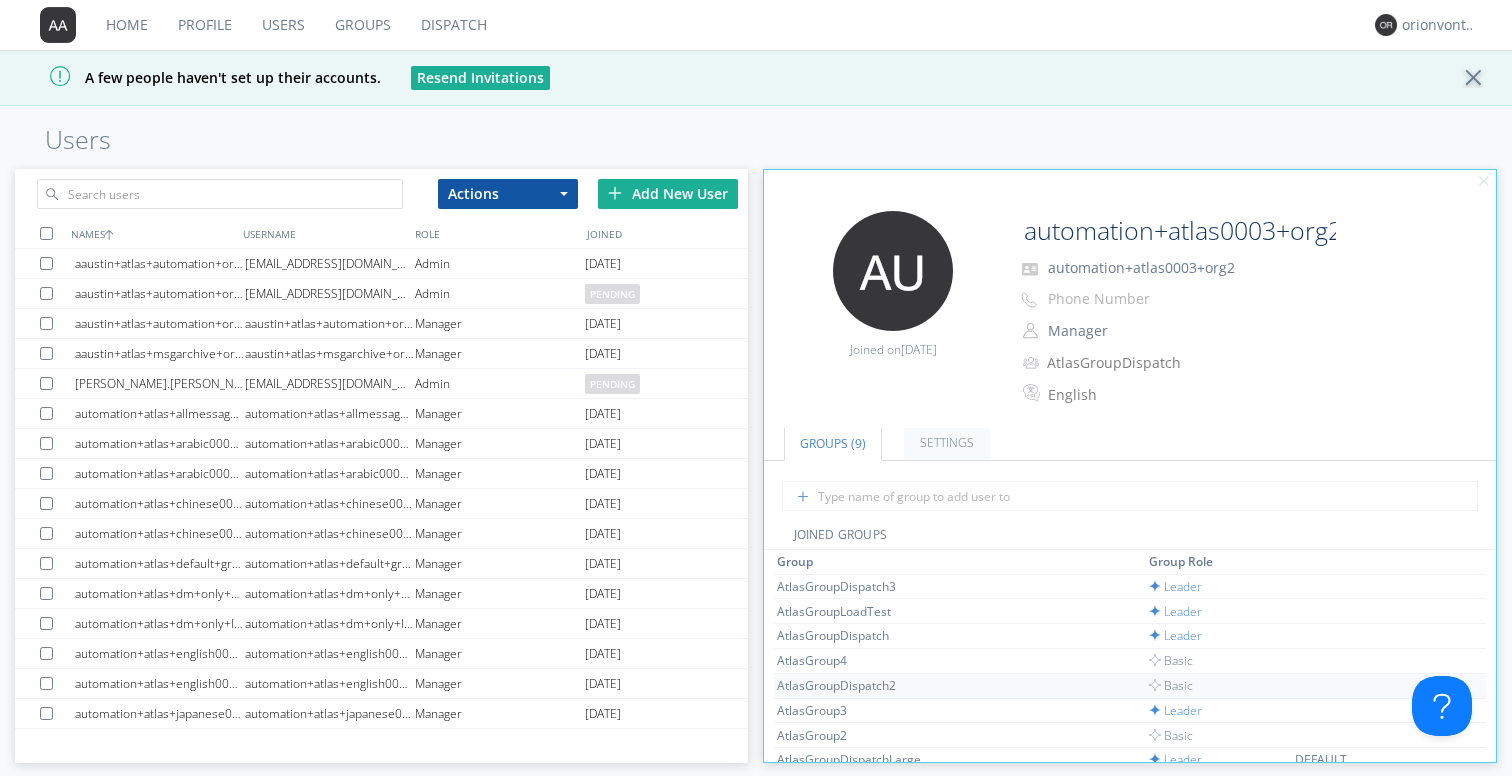 click on "AtlasGroupDispatch2" at bounding box center [852, 685] 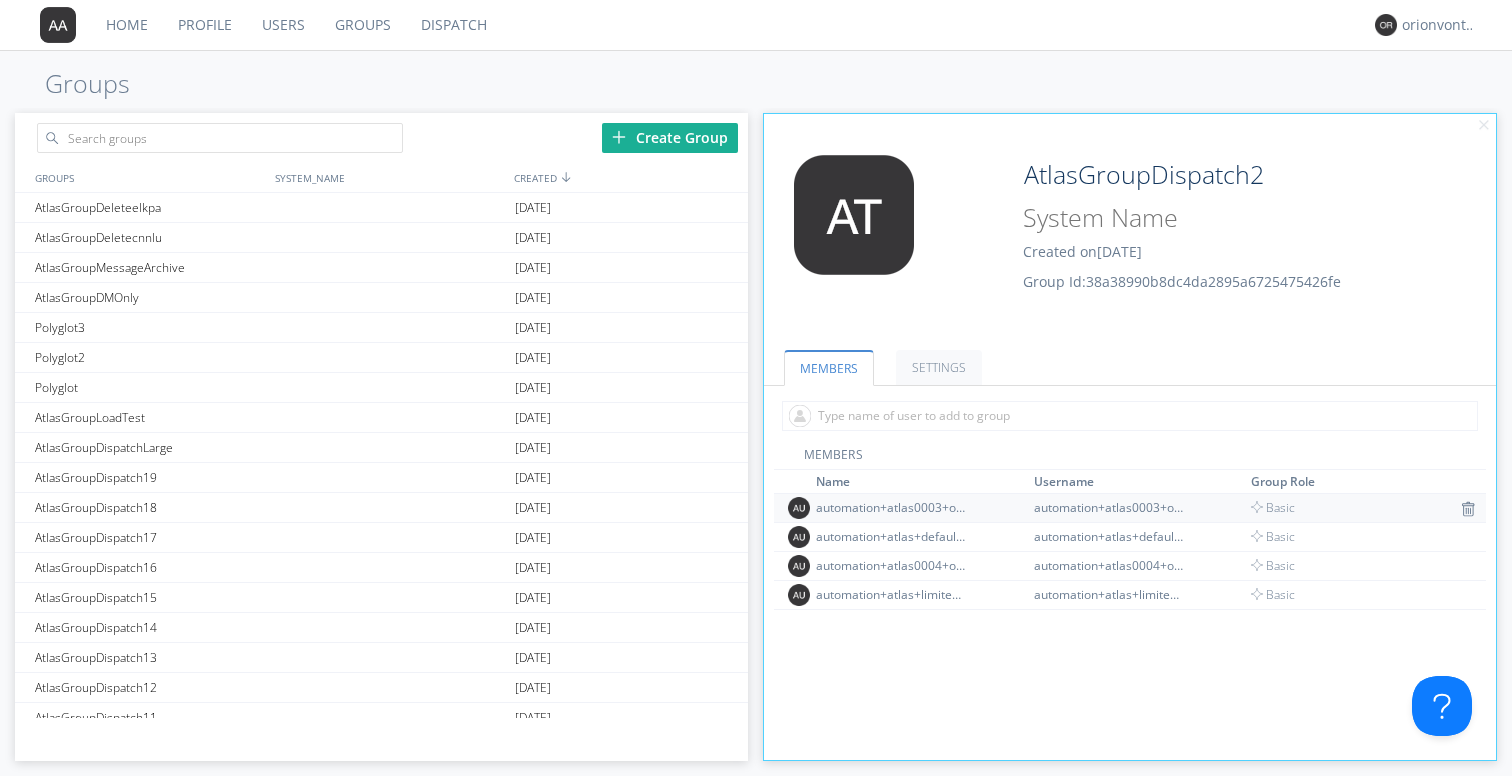click on "automation+atlas0003+org2" at bounding box center (891, 507) 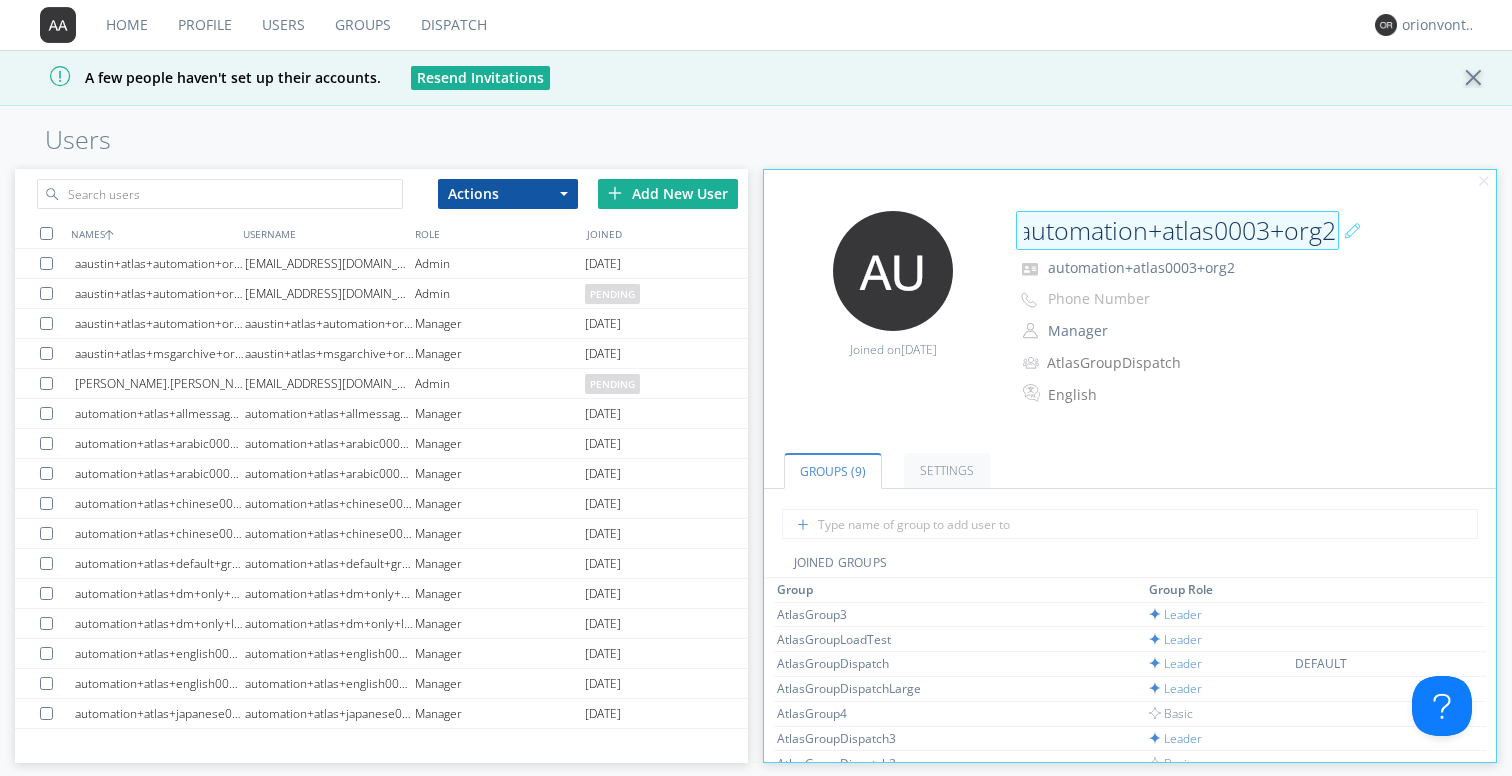 scroll, scrollTop: 0, scrollLeft: 0, axis: both 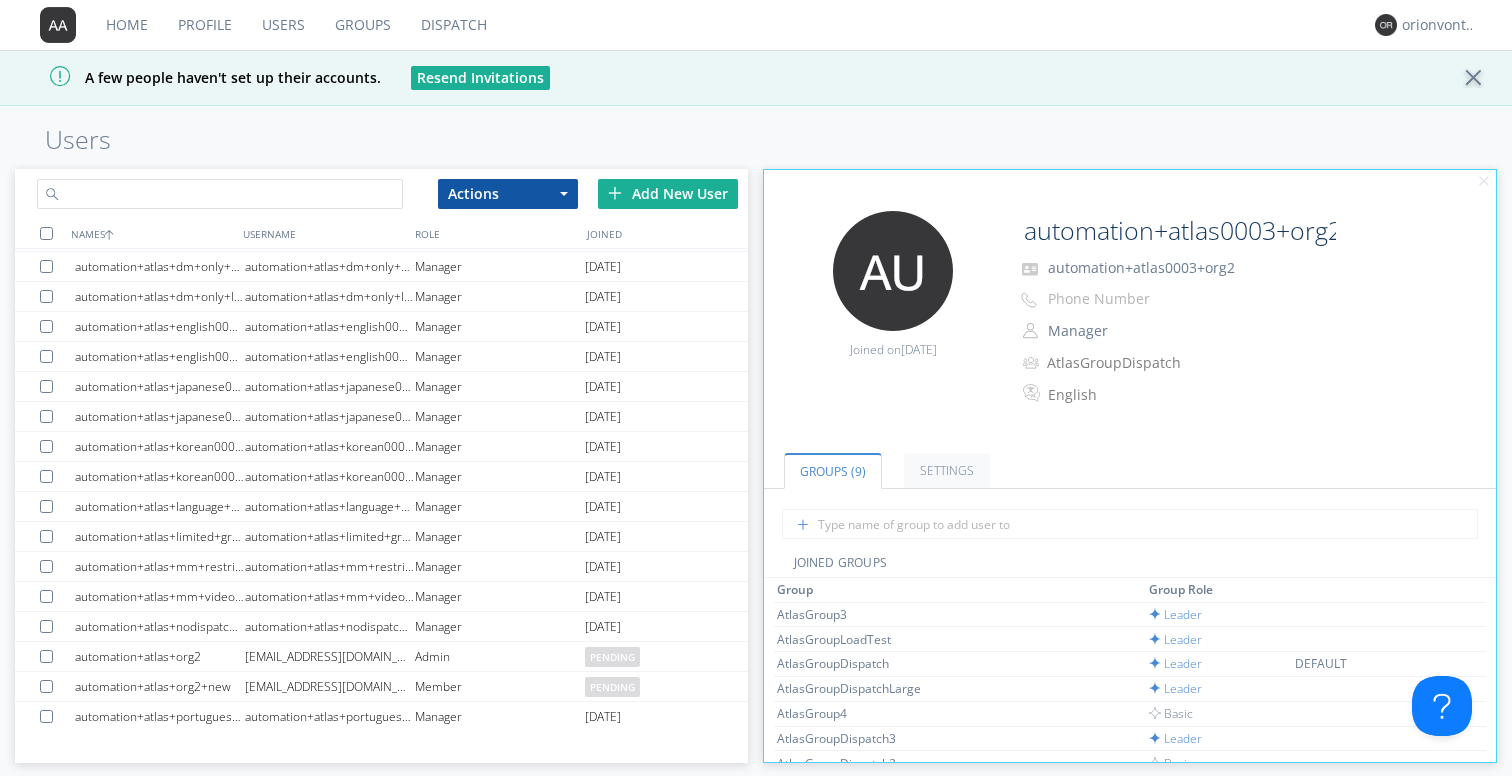 click at bounding box center [220, 194] 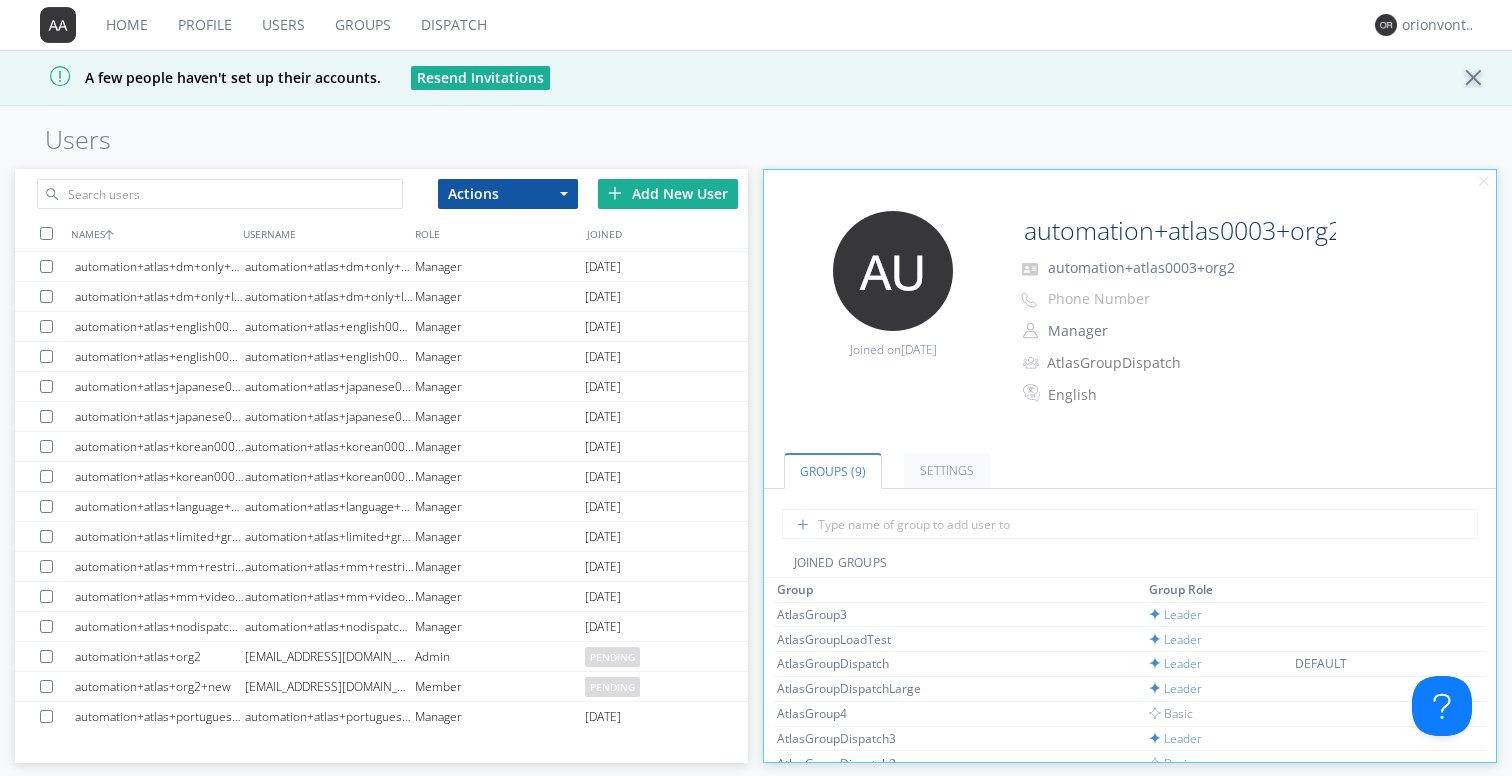 click on "Groups" at bounding box center [363, 25] 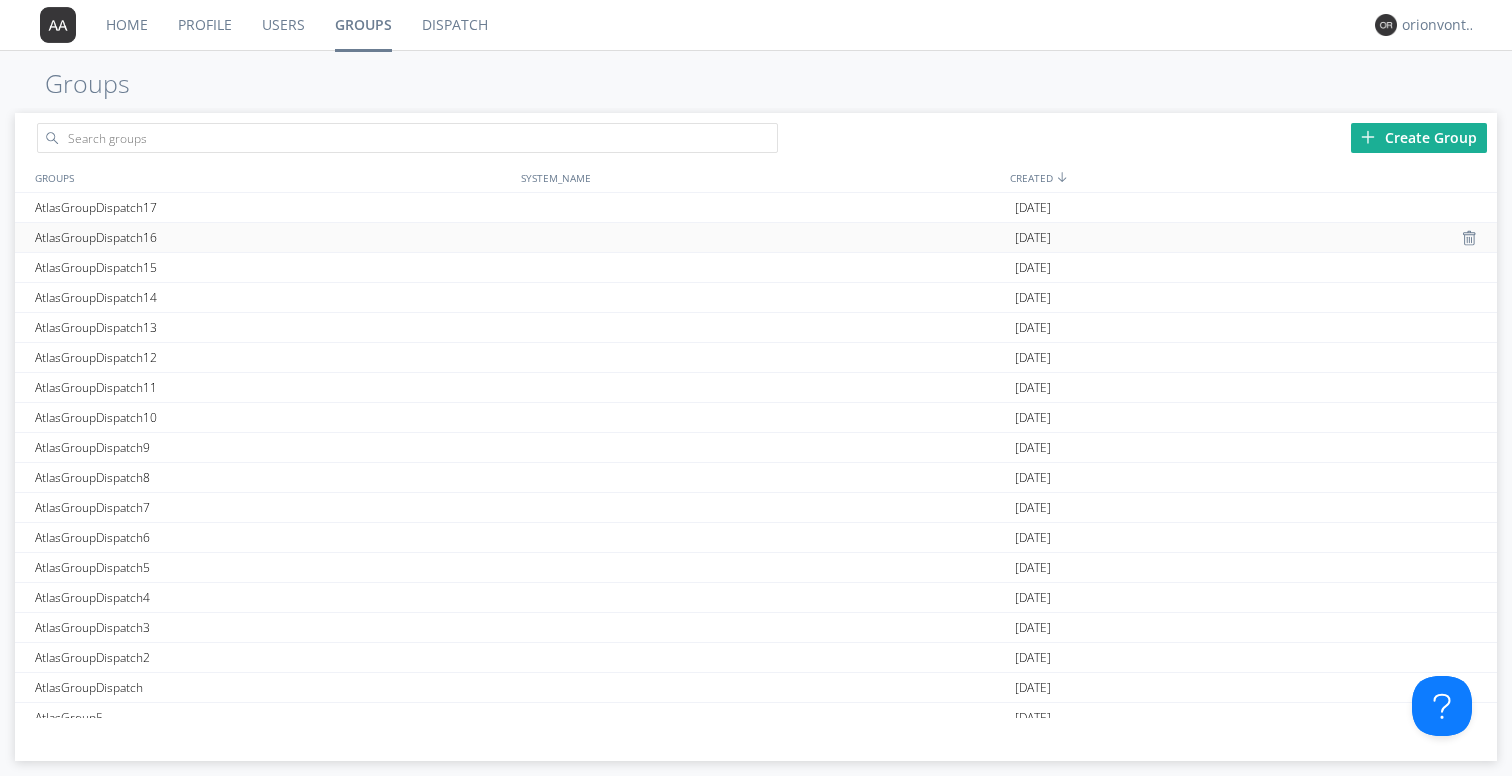 scroll, scrollTop: 338, scrollLeft: 0, axis: vertical 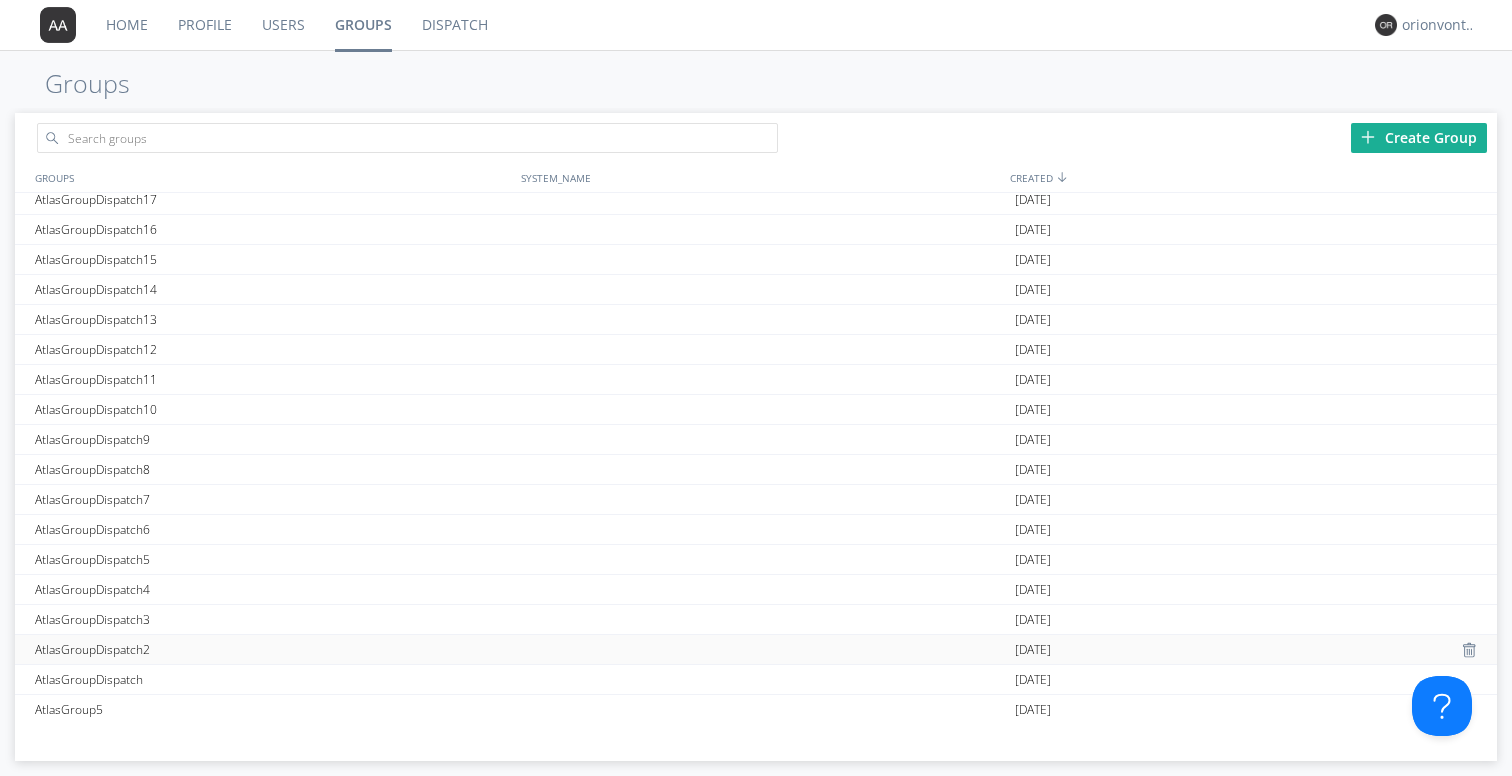 click on "AtlasGroupDispatch2" at bounding box center [273, 649] 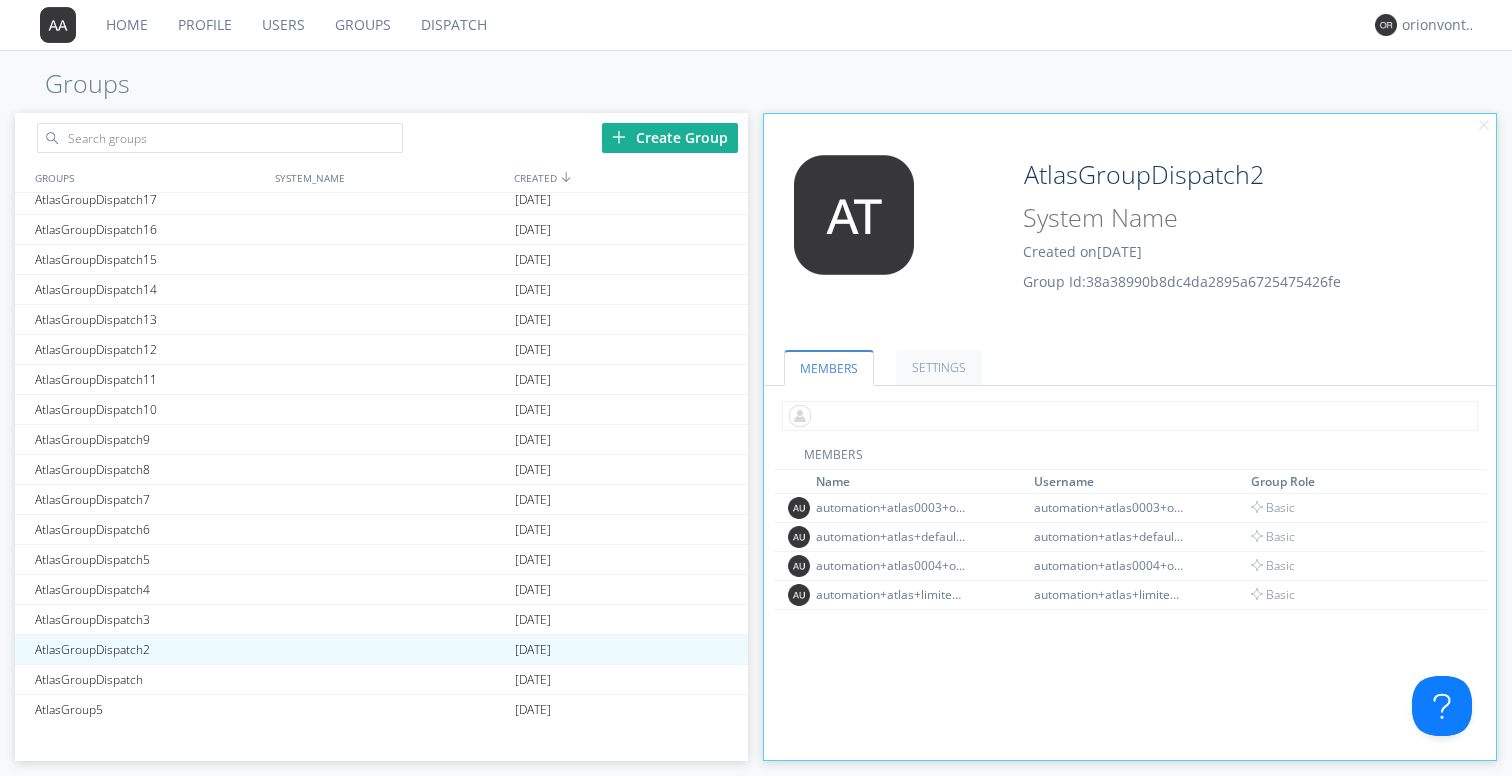 click at bounding box center (1130, 416) 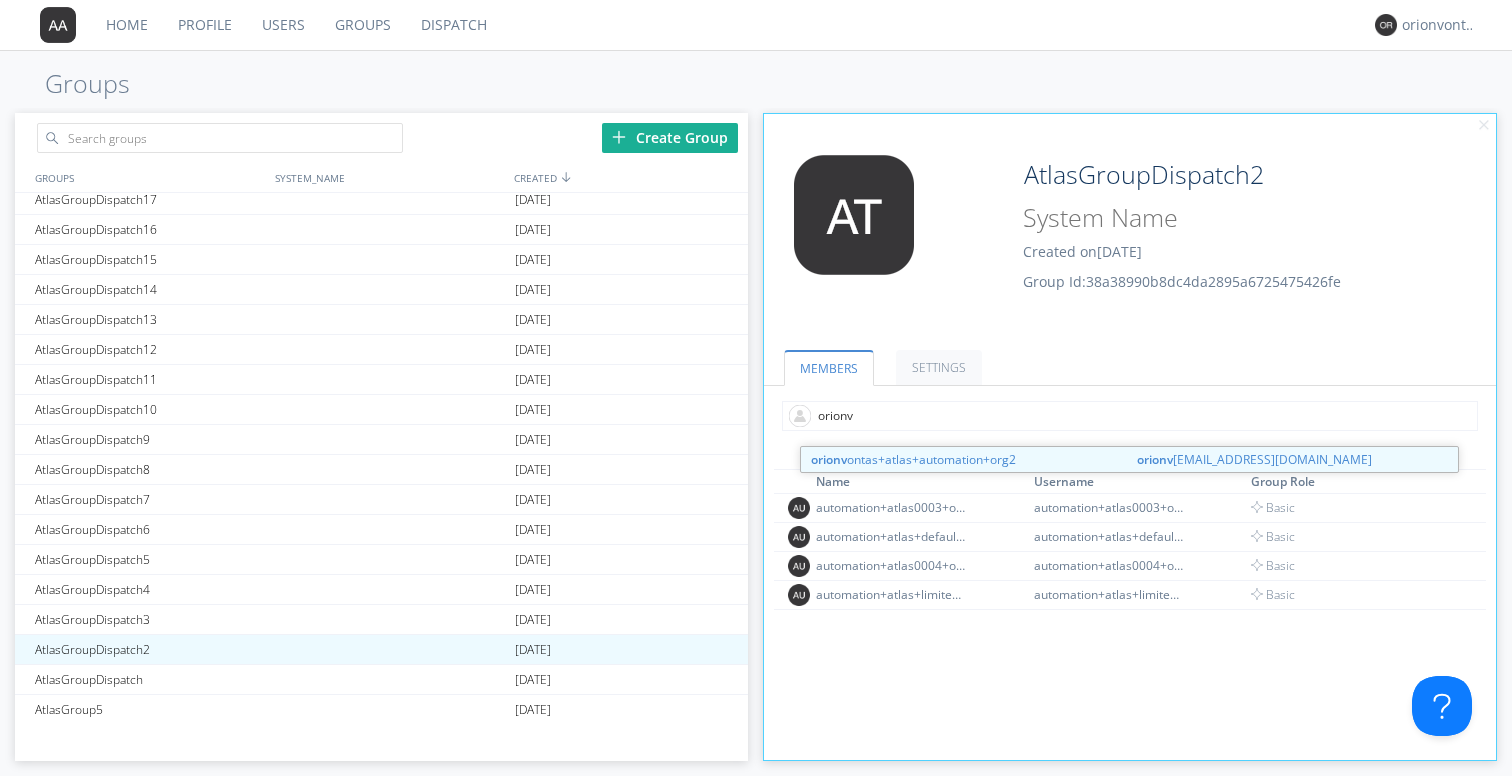 type on "orionvo" 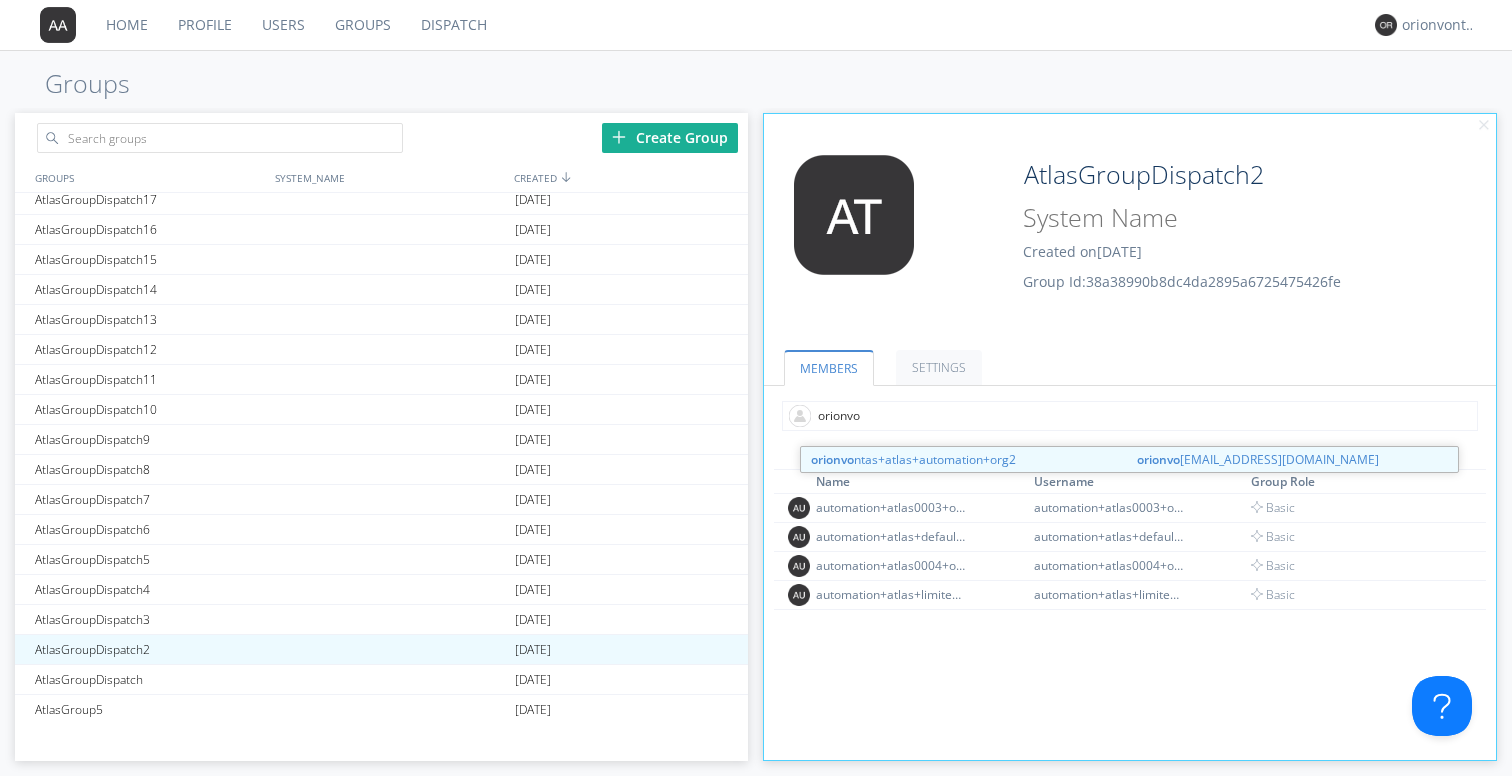 type 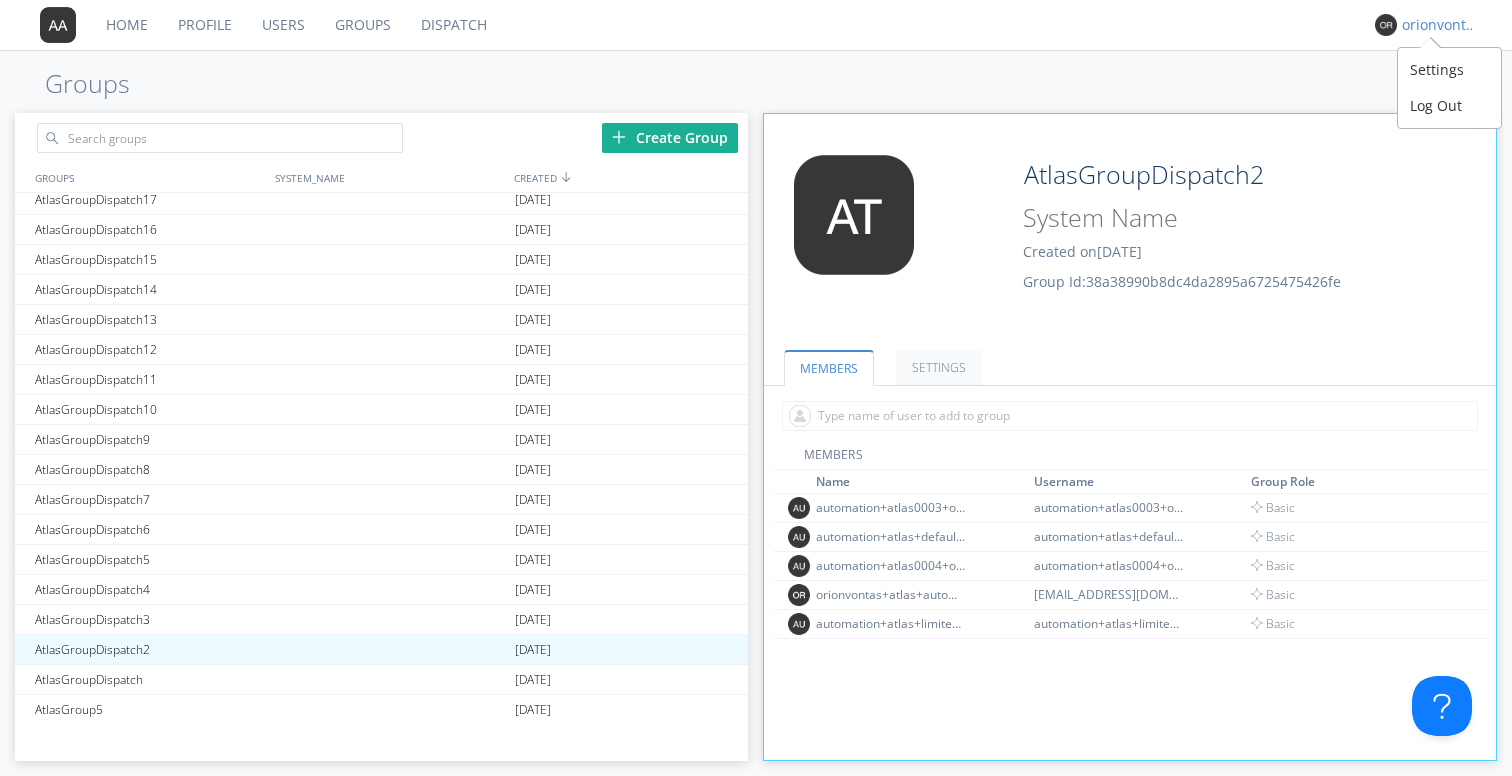 click on "orionvontas+atlas+automation+org2" at bounding box center [1439, 25] 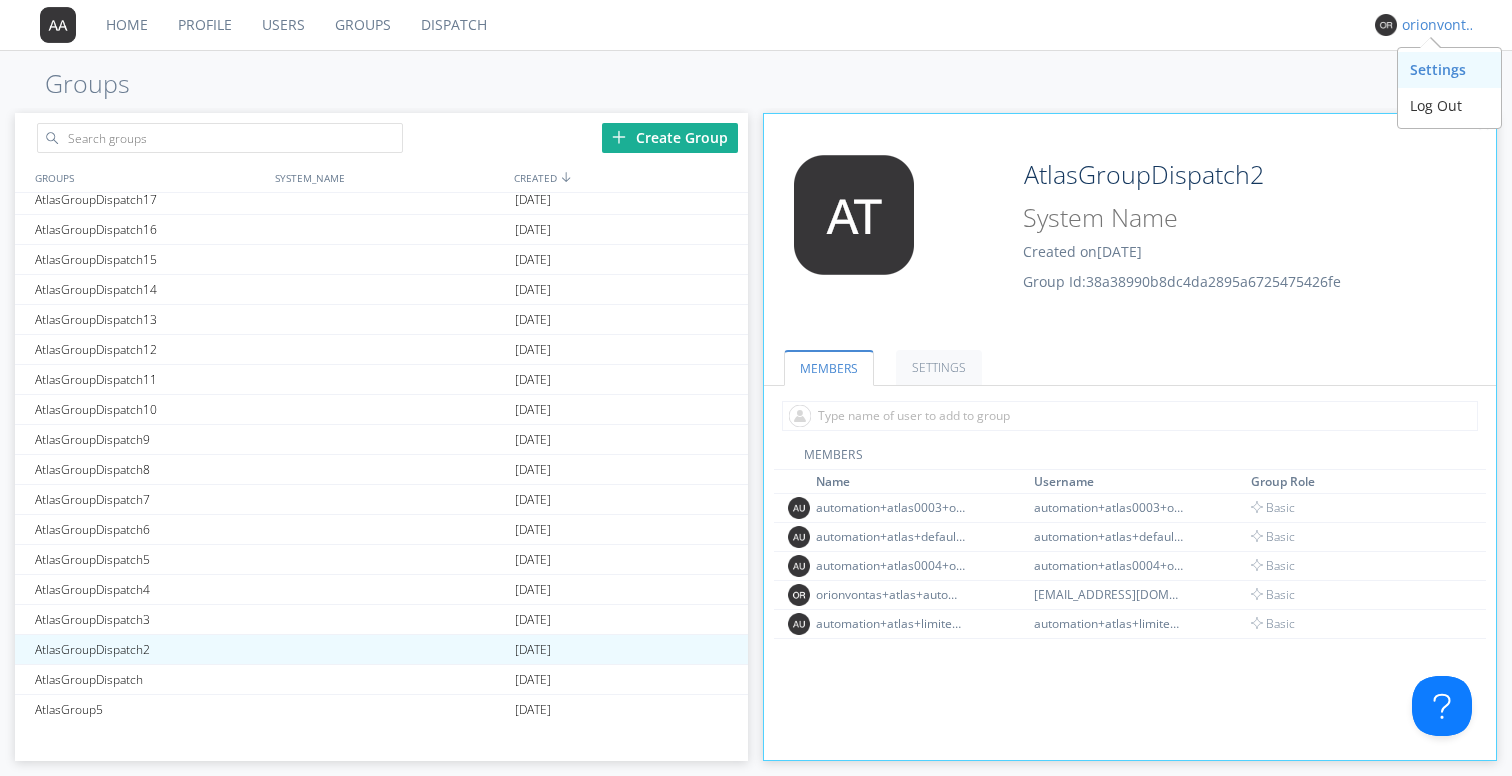 click on "Settings" at bounding box center (1449, 70) 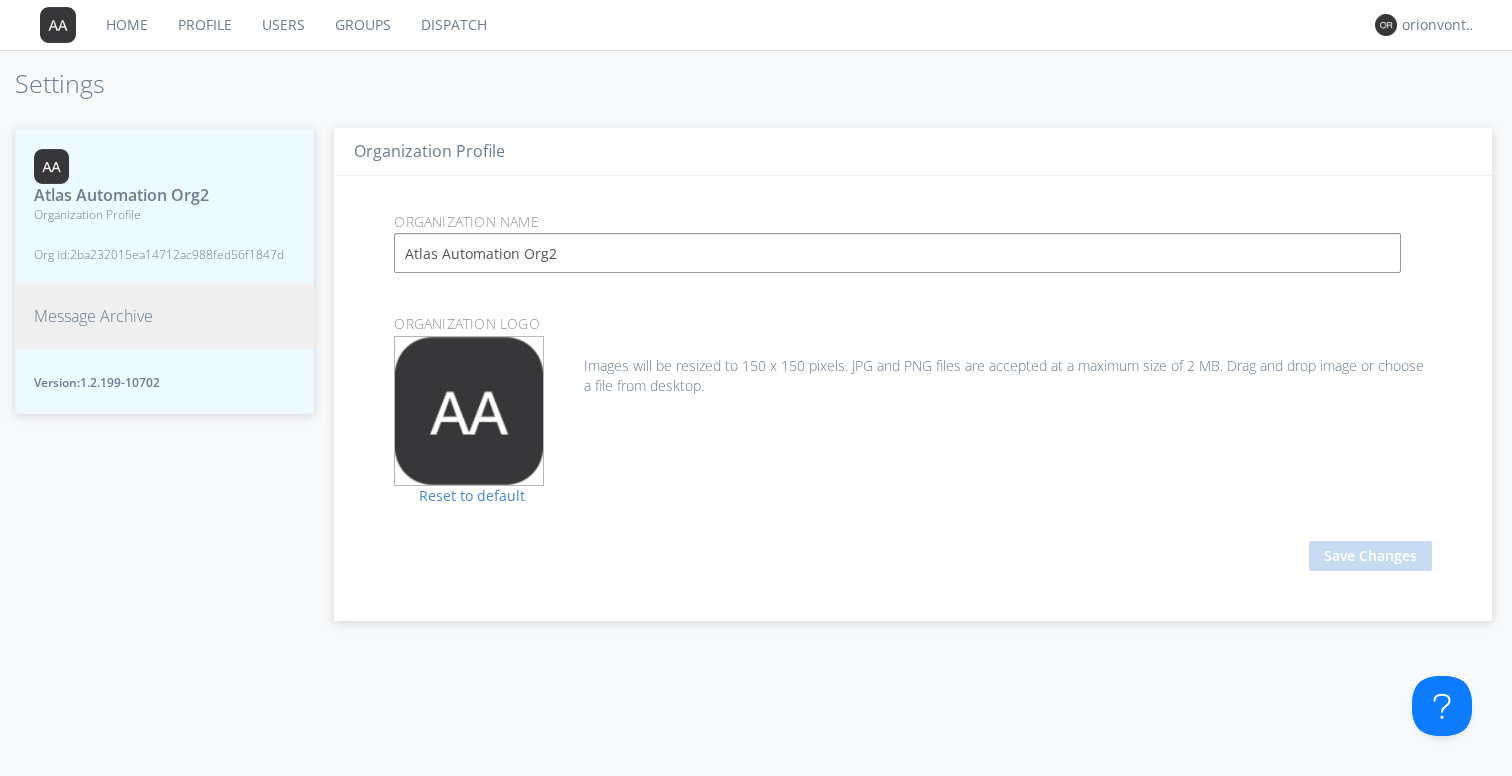 click on "Message Archive" at bounding box center (93, 316) 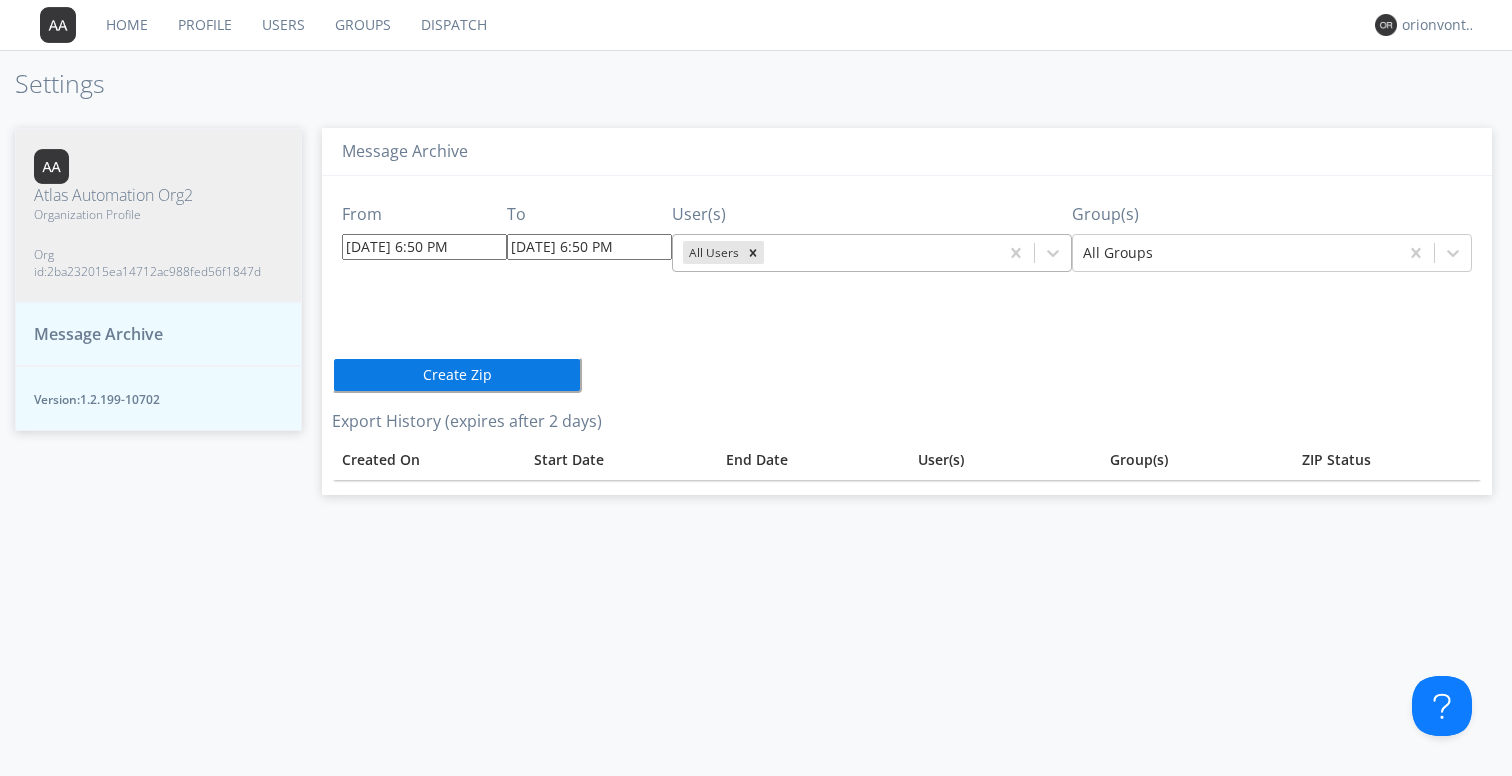 click at bounding box center (878, 253) 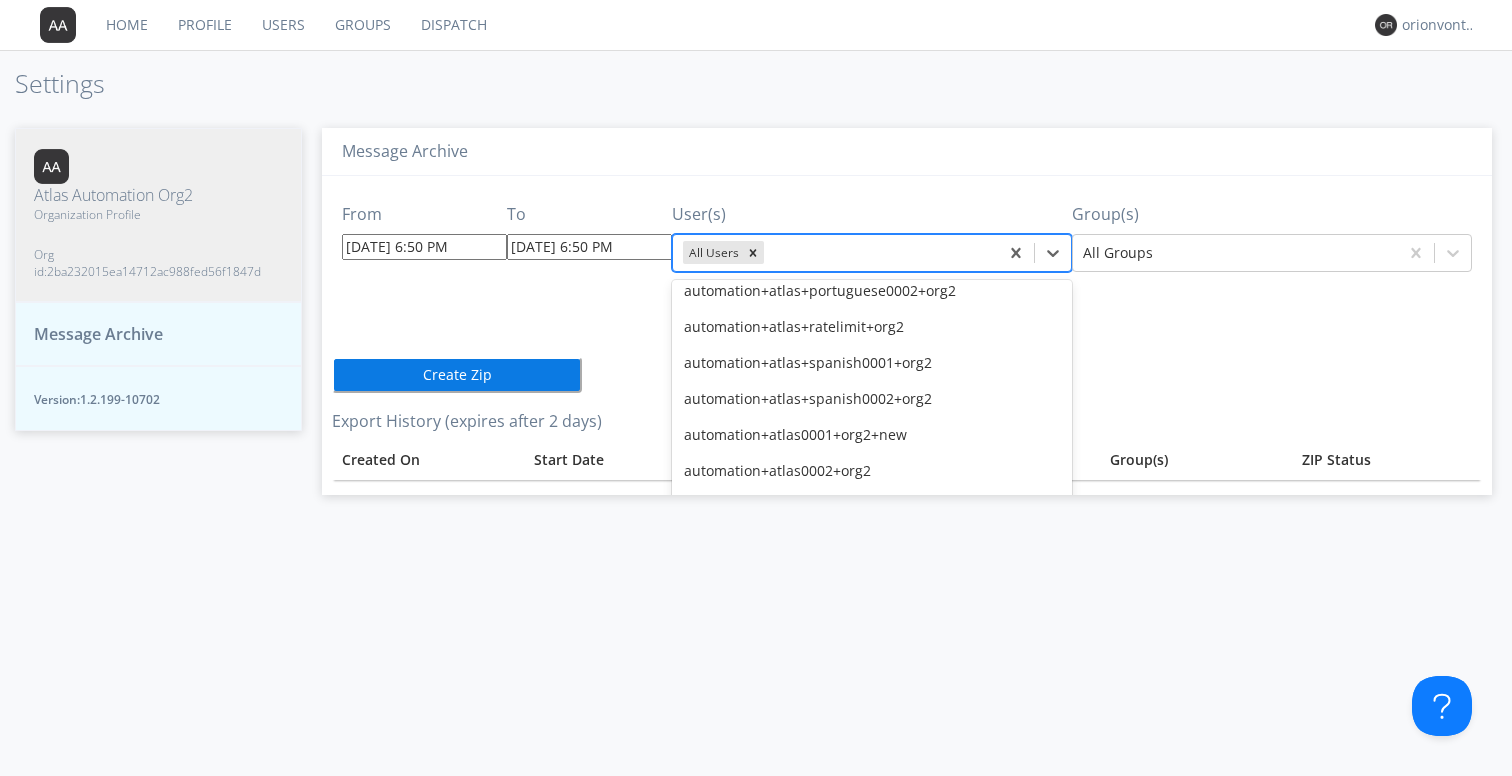 scroll, scrollTop: 1206, scrollLeft: 0, axis: vertical 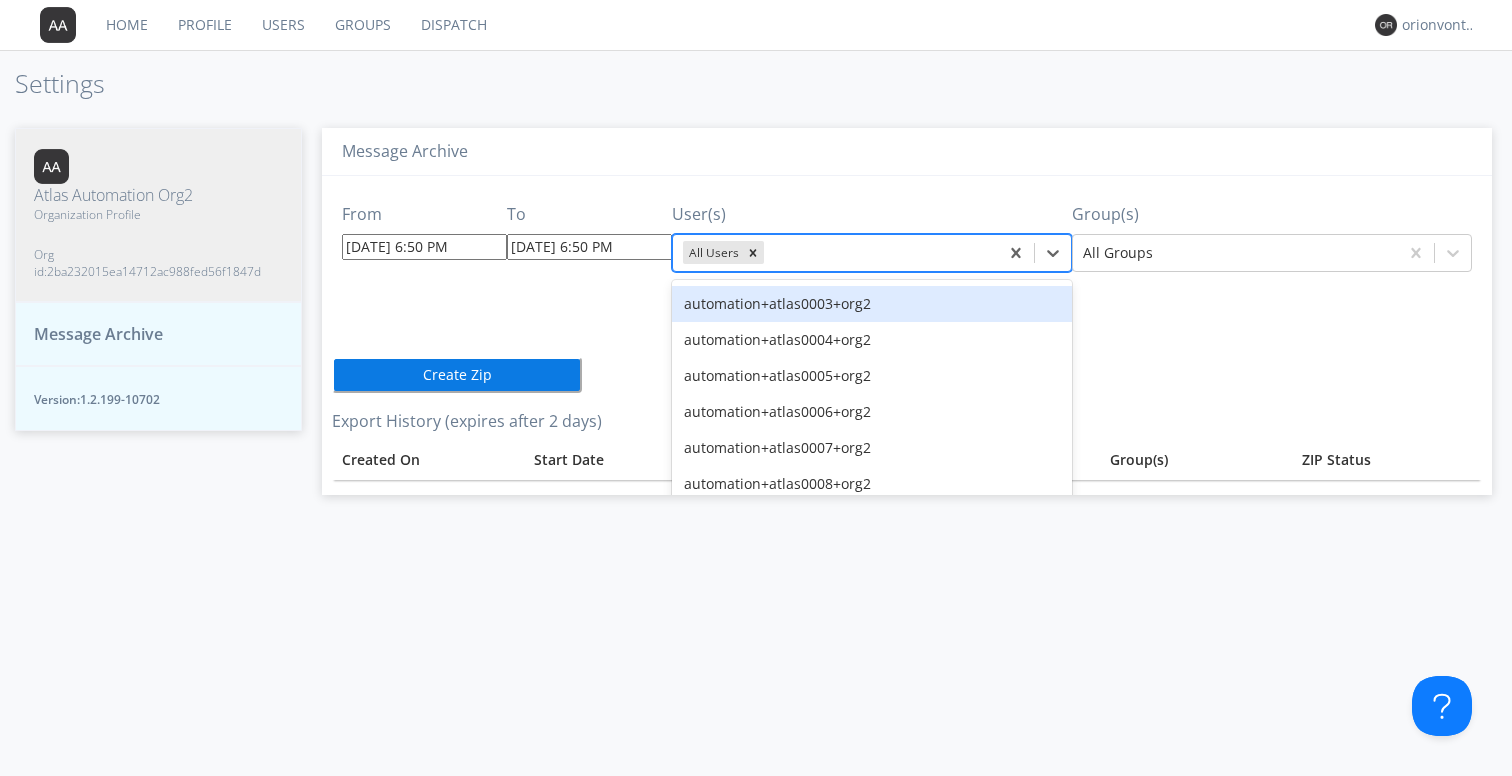 click on "Settings" at bounding box center [756, 84] 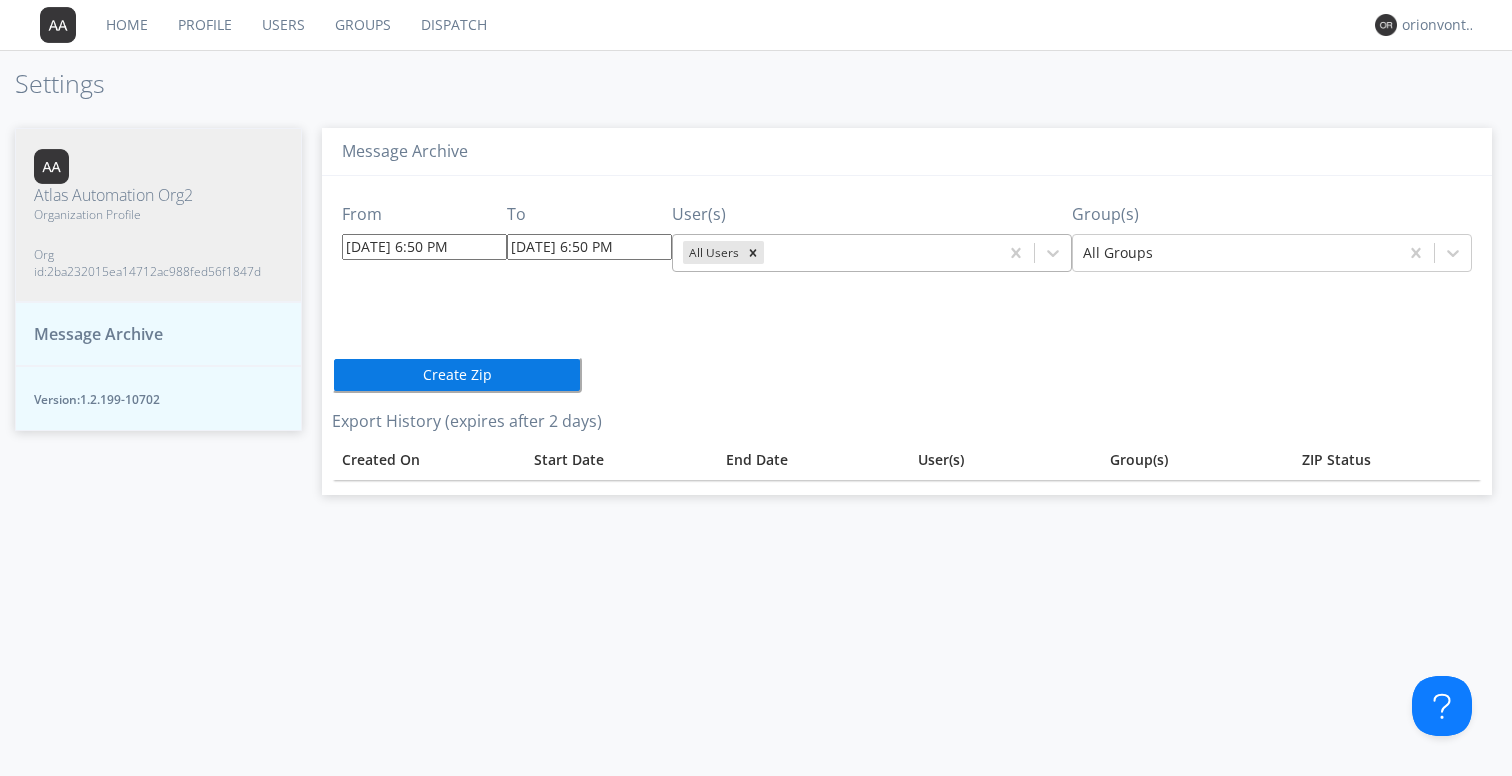 click at bounding box center (878, 253) 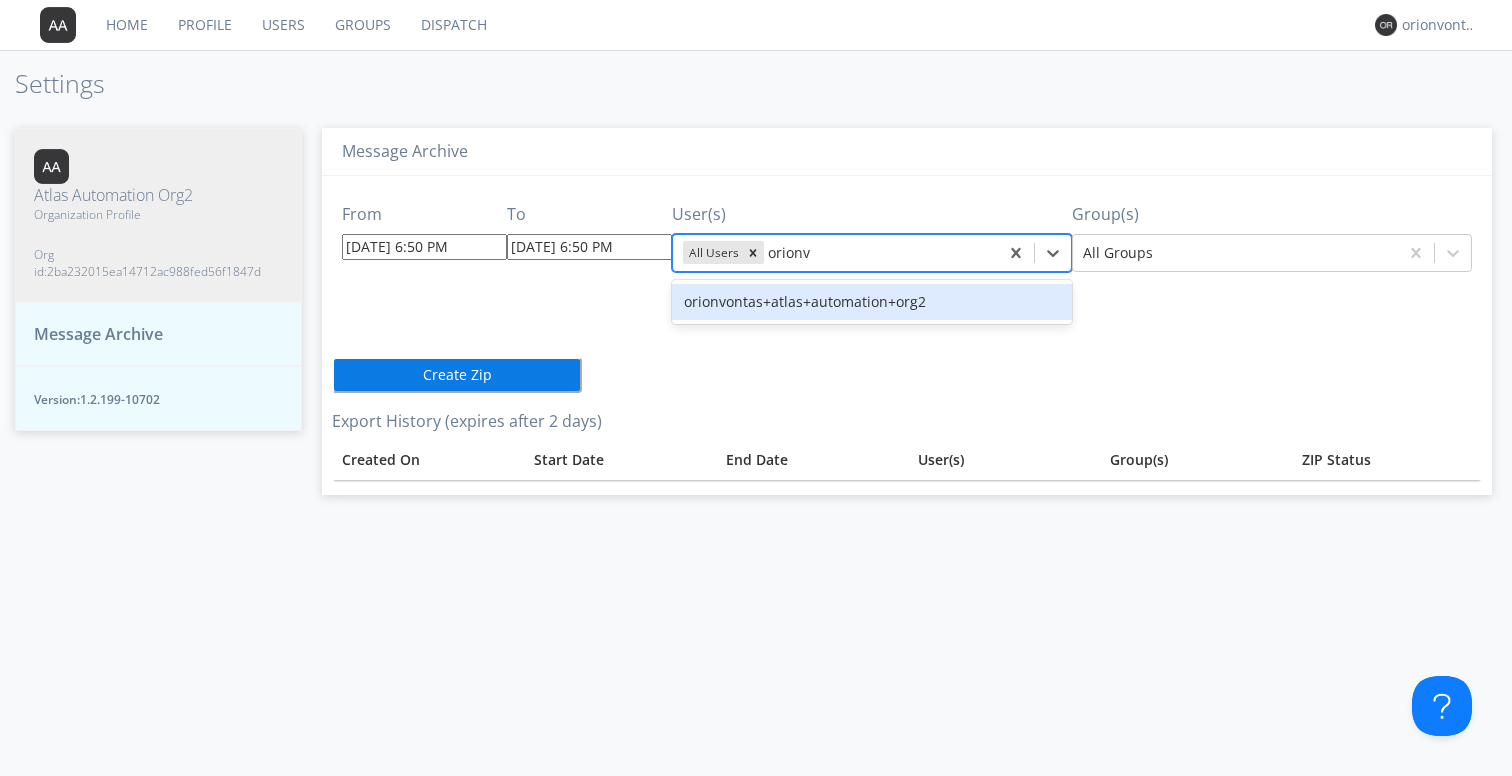 scroll, scrollTop: 0, scrollLeft: 0, axis: both 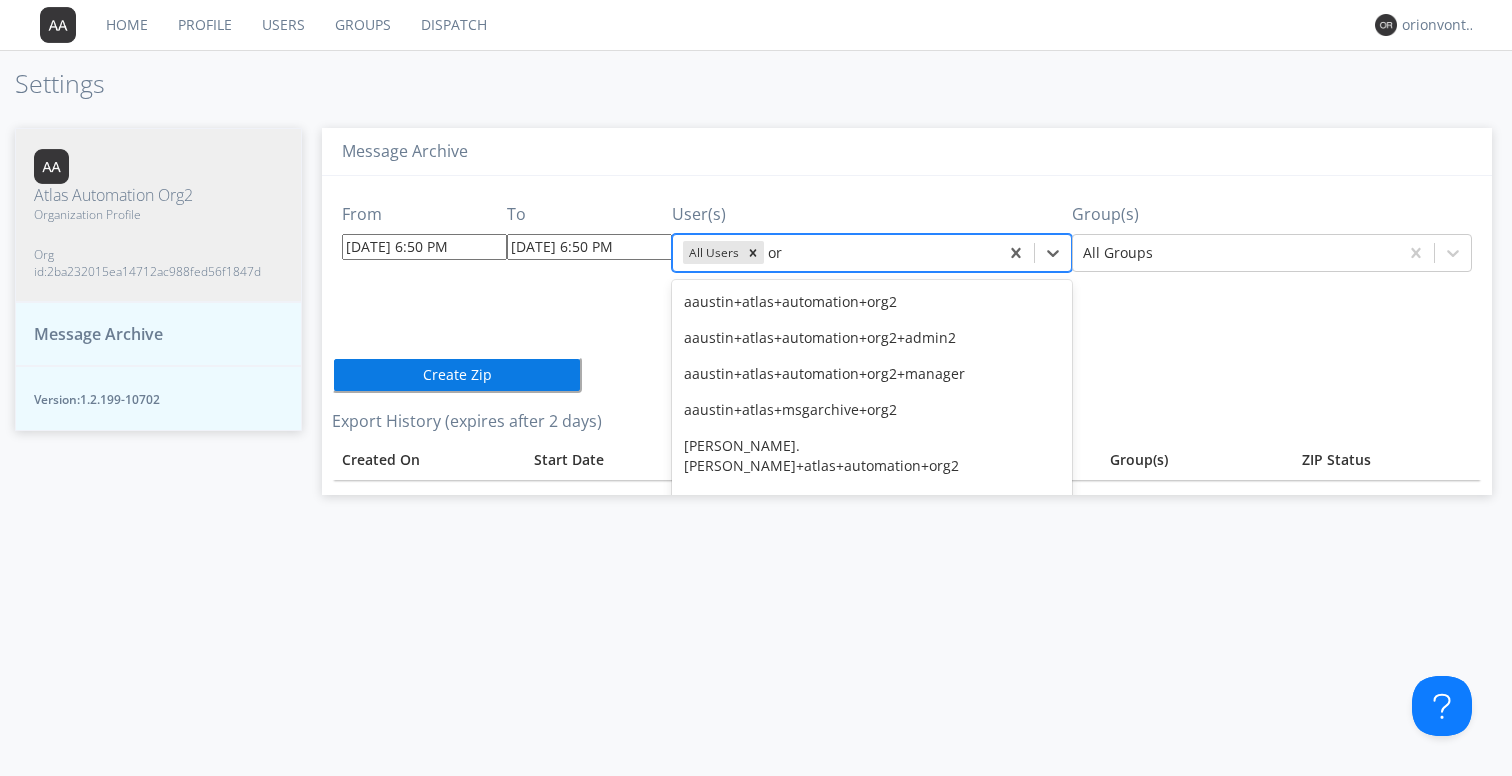 type on "o" 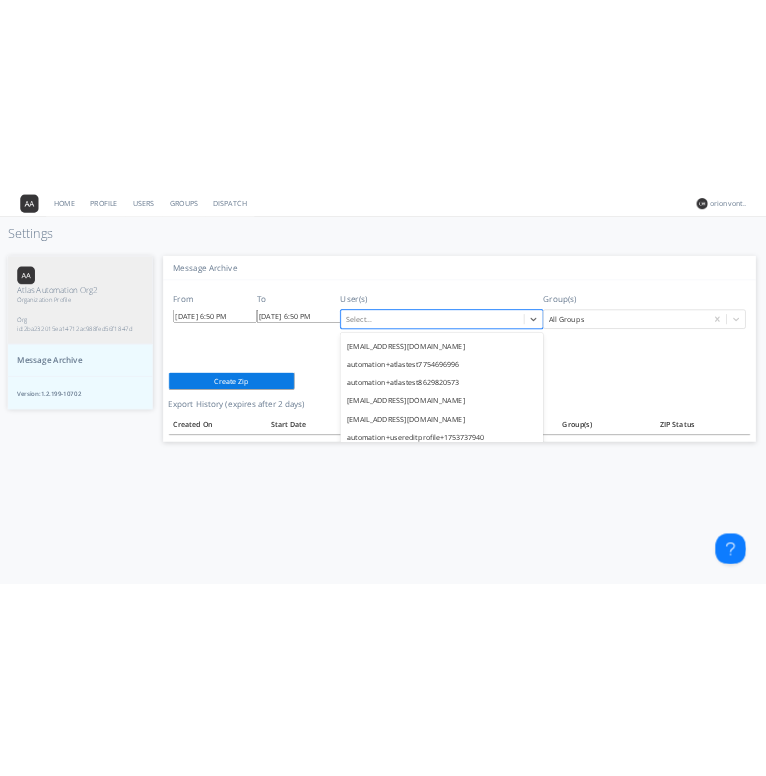 scroll, scrollTop: 3128, scrollLeft: 0, axis: vertical 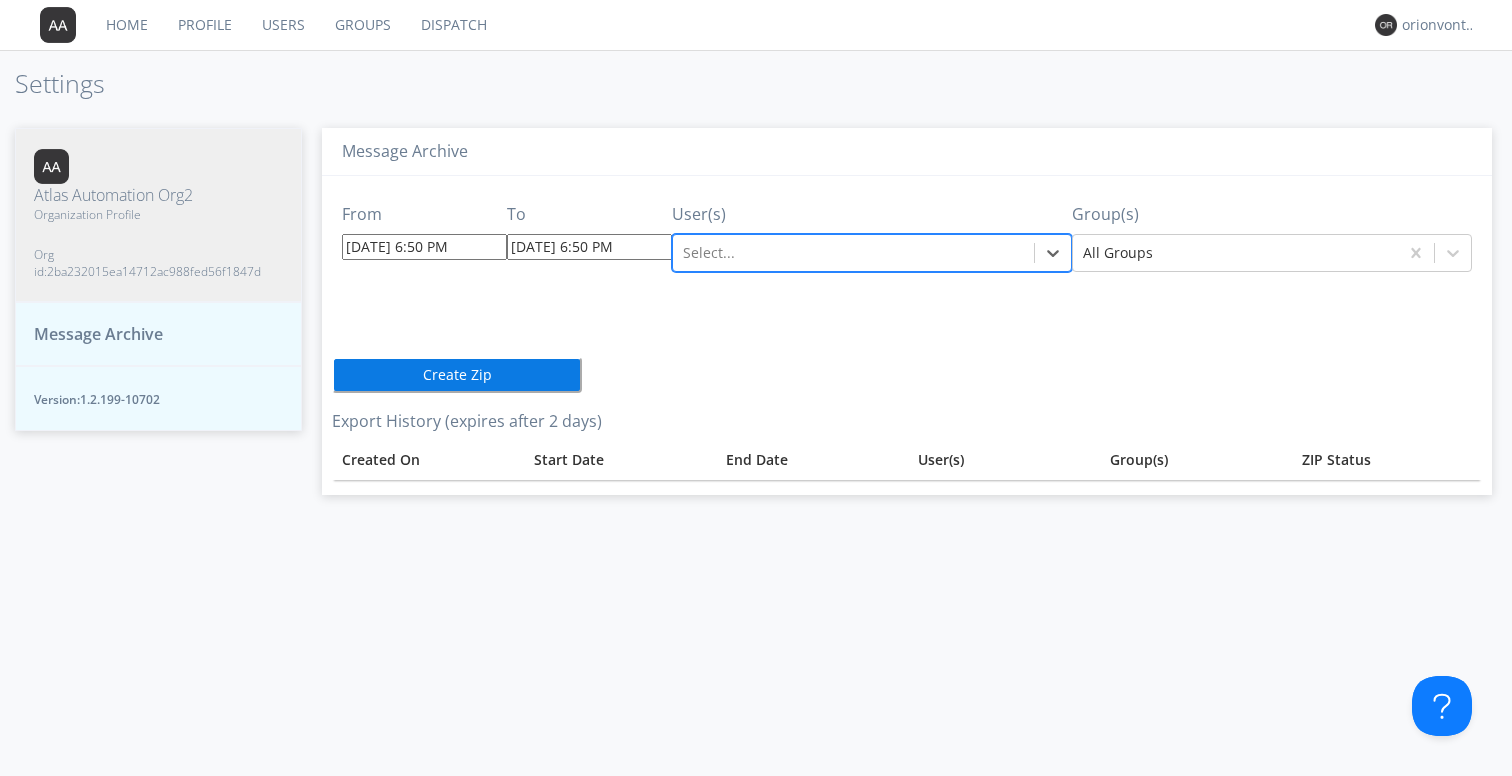 click at bounding box center [853, 253] 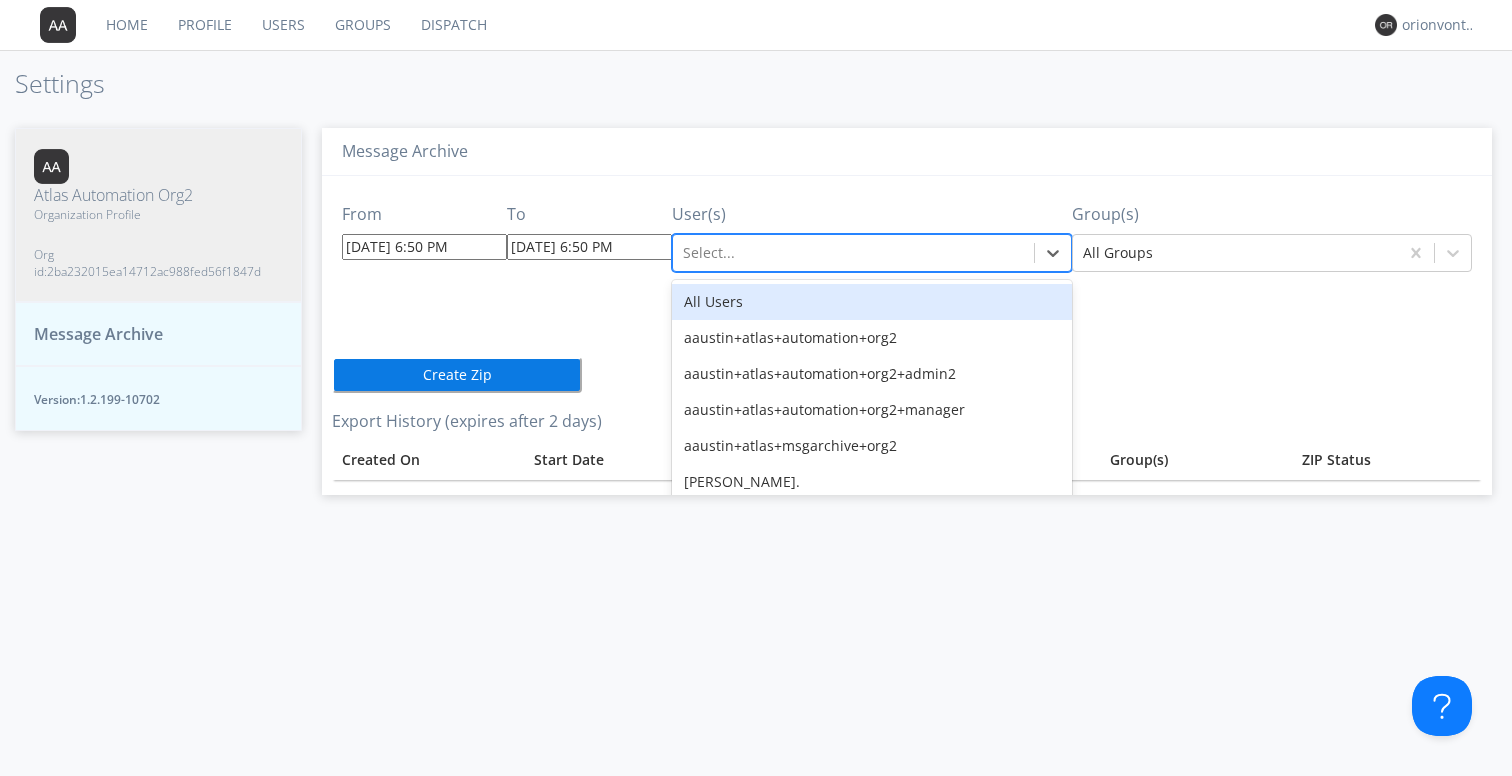 click at bounding box center (853, 253) 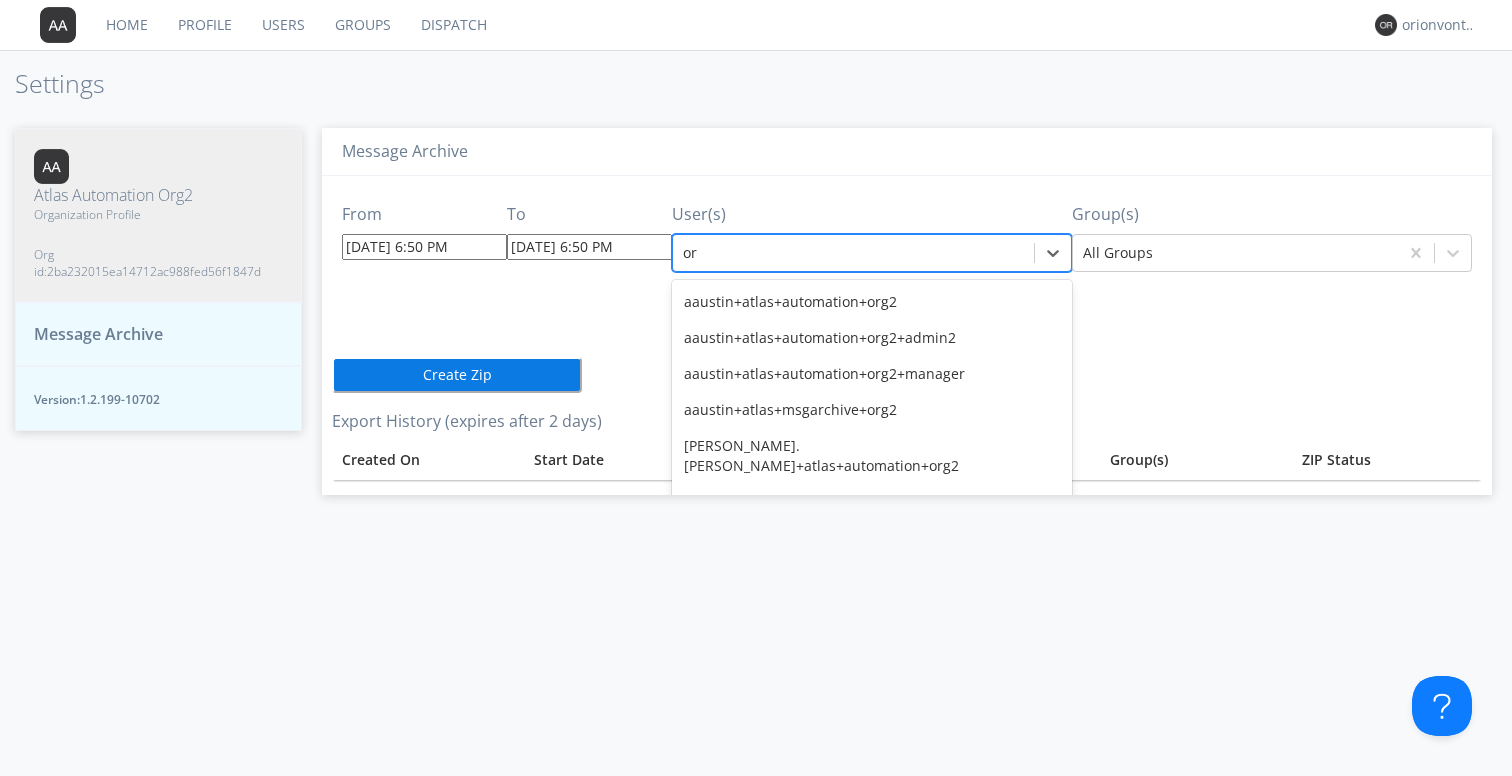 type on "o" 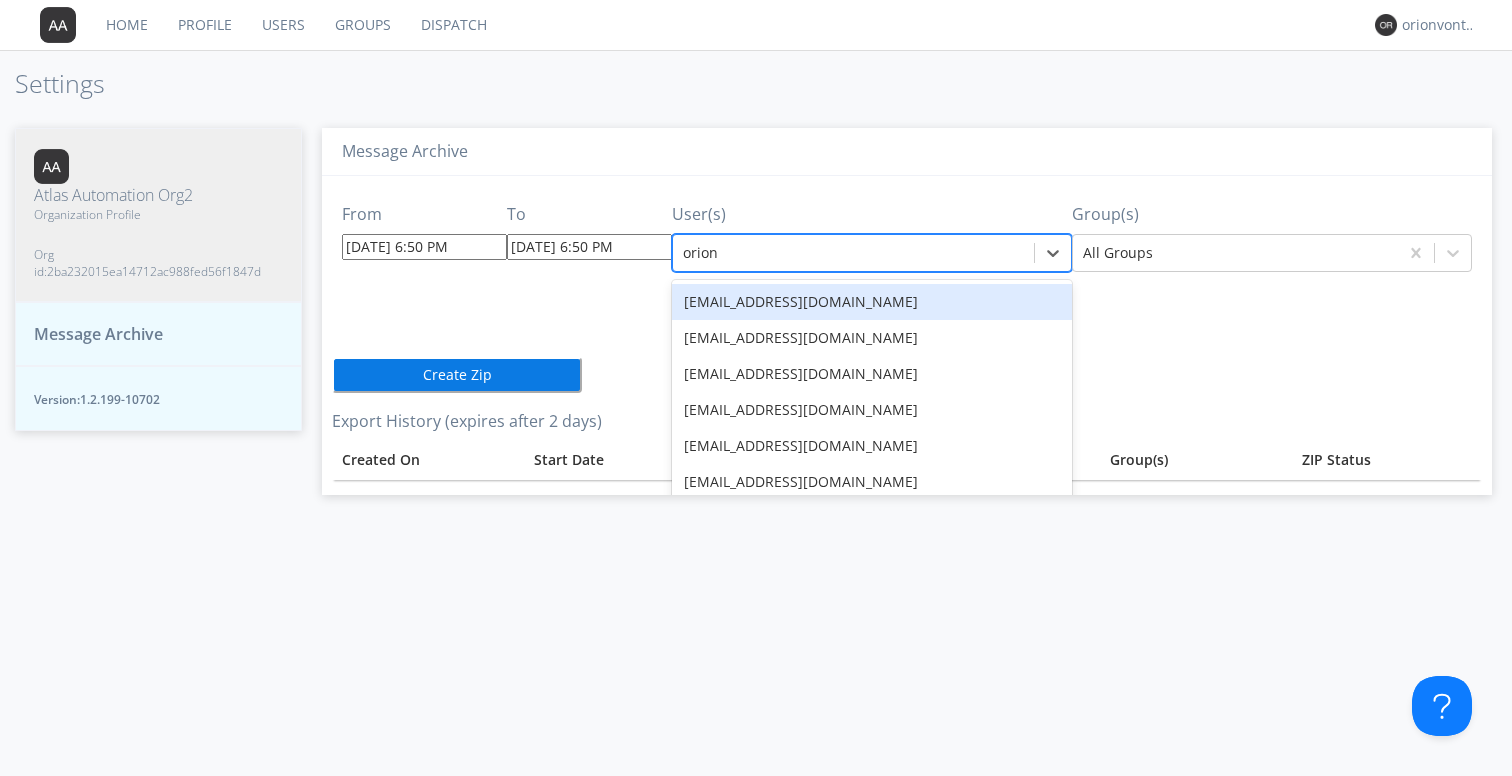 type on "orionv" 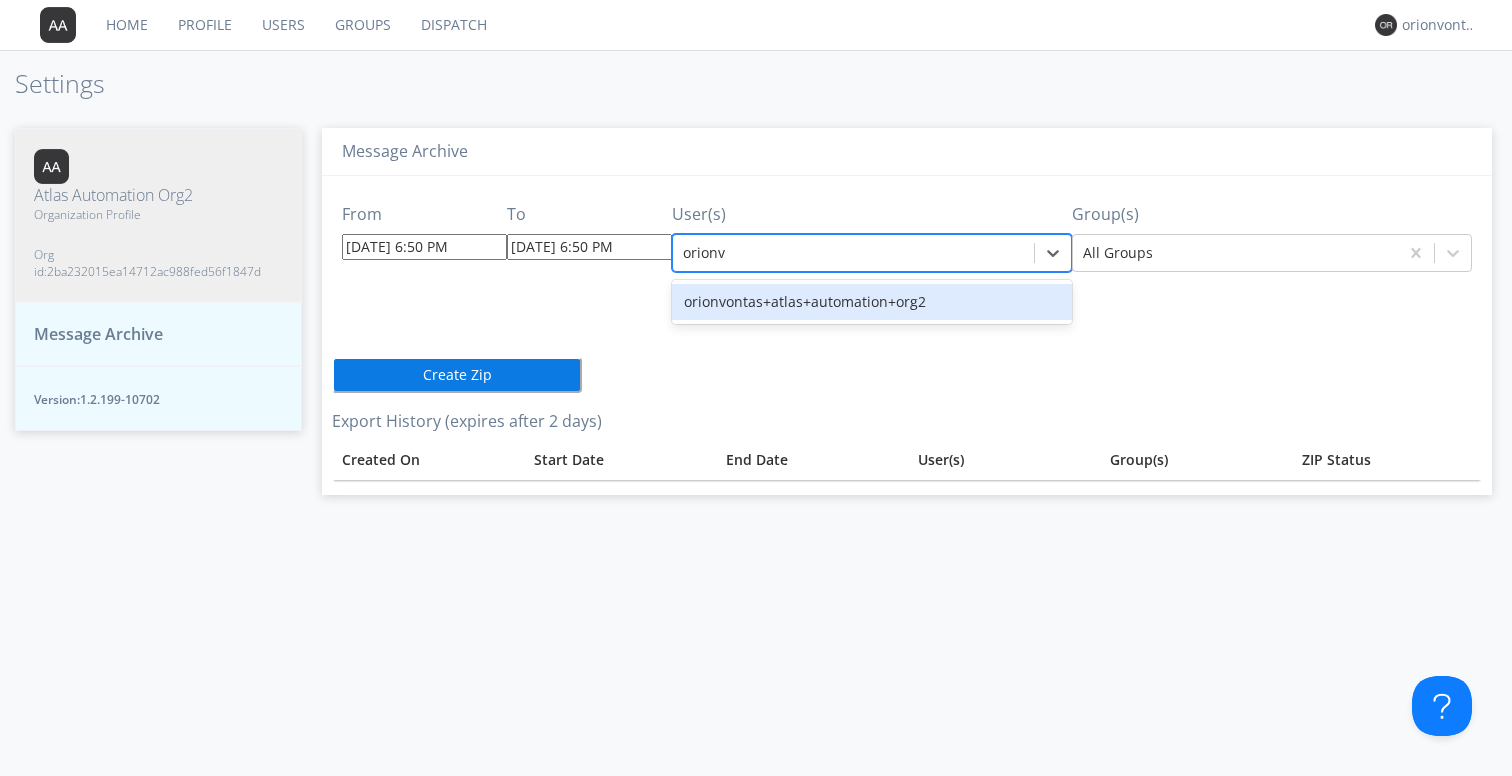 click on "orionvontas+atlas+automation+org2" at bounding box center (872, 302) 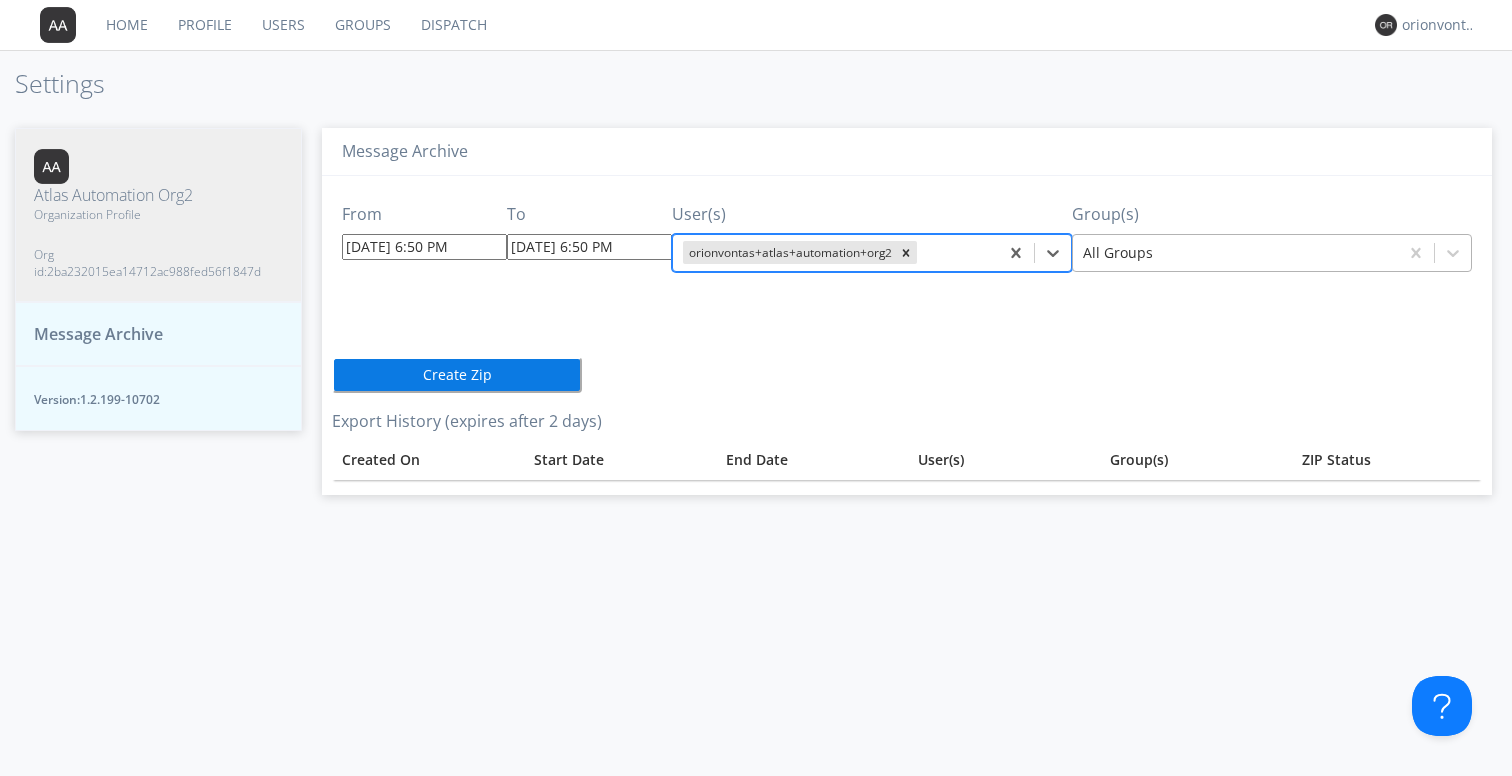 click at bounding box center [1235, 253] 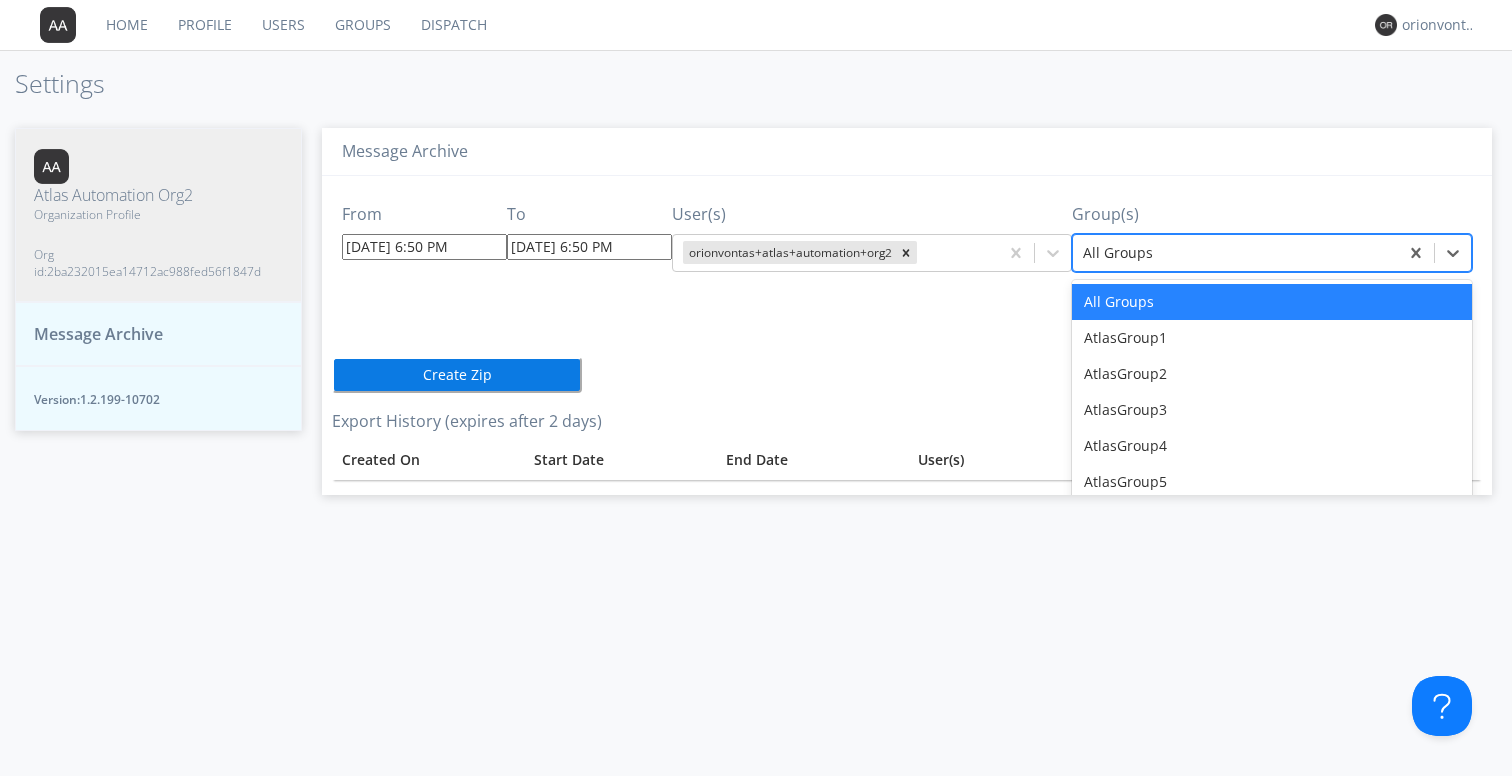 click on "From [DATE] 6:50 PM To [DATE] 6:50 PM User(s) orionvontas+atlas+automation+org2 Group(s) option All Groups focused, 1 of 34. 34 results available. Use Up and Down to choose options, press Enter to select the currently focused option, press Escape to exit the menu, press Tab to select the option and exit the menu. All Groups All Groups AtlasGroup1 AtlasGroup2 AtlasGroup3 AtlasGroup4 AtlasGroup5 AtlasGroupDeletecnnlu AtlasGroupDeleteelkpa AtlasGroupDispatch AtlasGroupDispatch10 AtlasGroupDispatch11 AtlasGroupDispatch12 AtlasGroupDispatch13 AtlasGroupDispatch14 AtlasGroupDispatch15 AtlasGroupDispatch16 AtlasGroupDispatch17 AtlasGroupDispatch18 AtlasGroupDispatch19 AtlasGroupDispatch2 AtlasGroupDispatch3 AtlasGroupDispatch4 AtlasGroupDispatch5 AtlasGroupDispatch6 AtlasGroupDispatch7 AtlasGroupDispatch8 AtlasGroupDispatch9 AtlasGroupDispatchLarge AtlasGroupDMOnly AtlasGroupLoadTest AtlasGroupMessageArchive Polyglot Polyglot2 Polyglot3 Create Zip Export History (expires after 2 days) Created On Start Date" at bounding box center [907, 328] 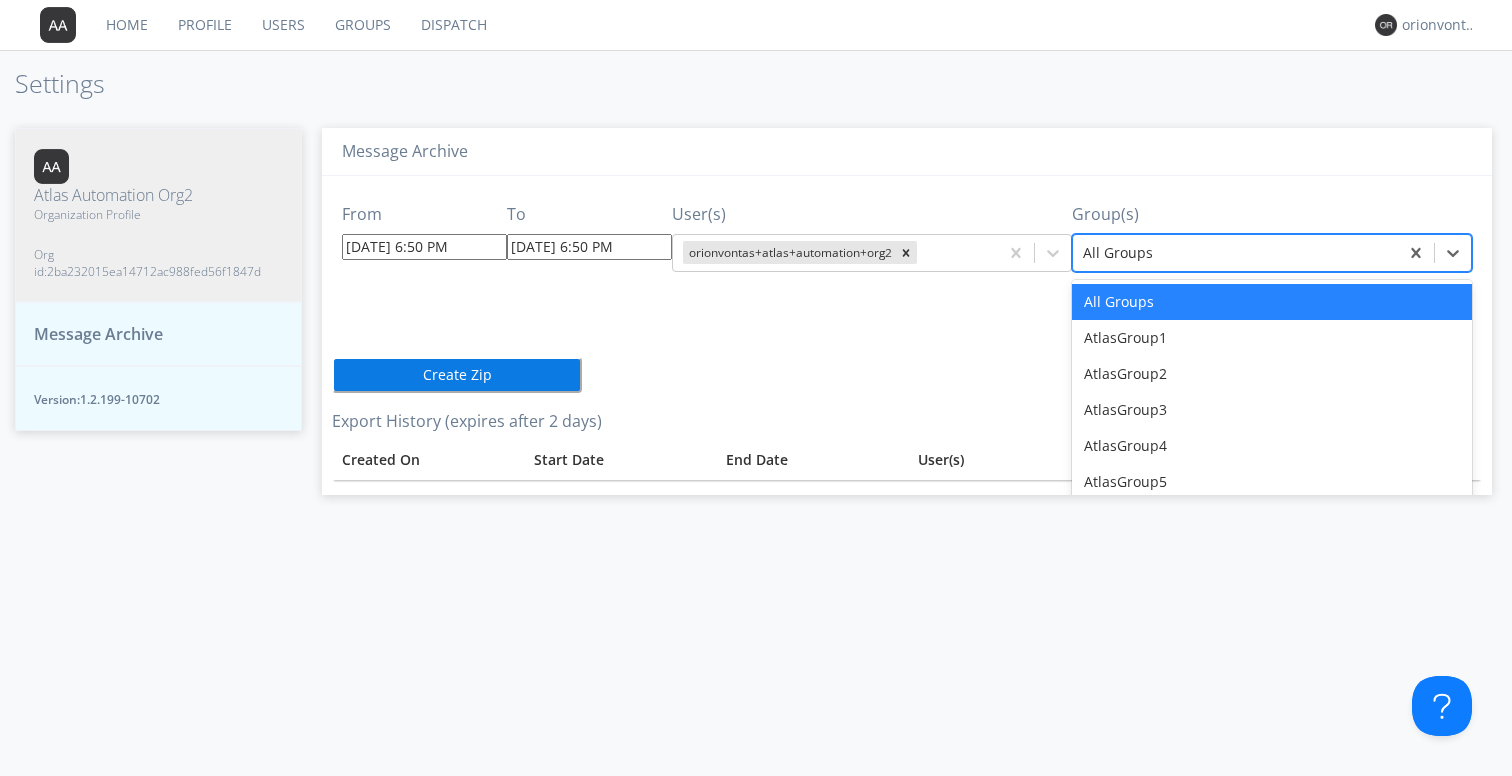 click at bounding box center (1235, 253) 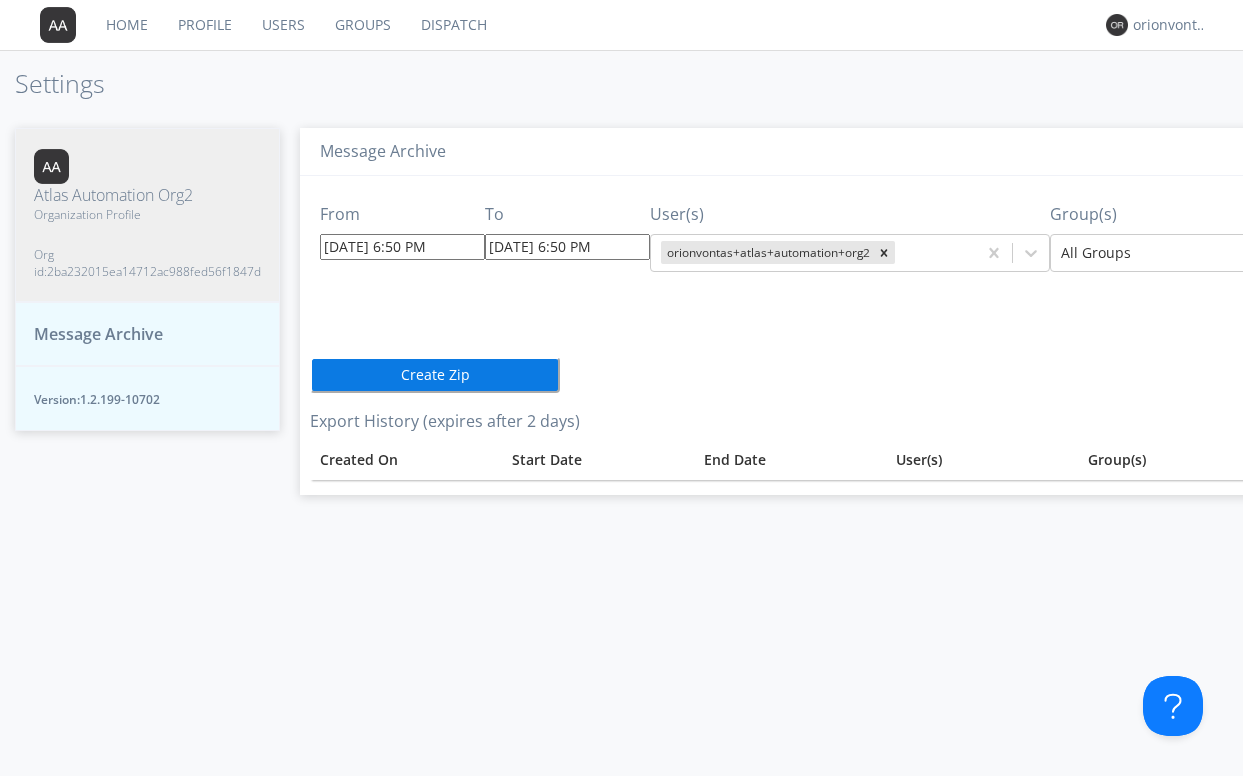 click on "From [DATE] 6:50 PM To [DATE] 6:50 PM User(s) orionvontas+atlas+automation+org2 Group(s) All Groups Create Zip Export History (expires after 2 days) Created On Start Date End Date User(s) Group(s) ZIP Status" at bounding box center (885, 328) 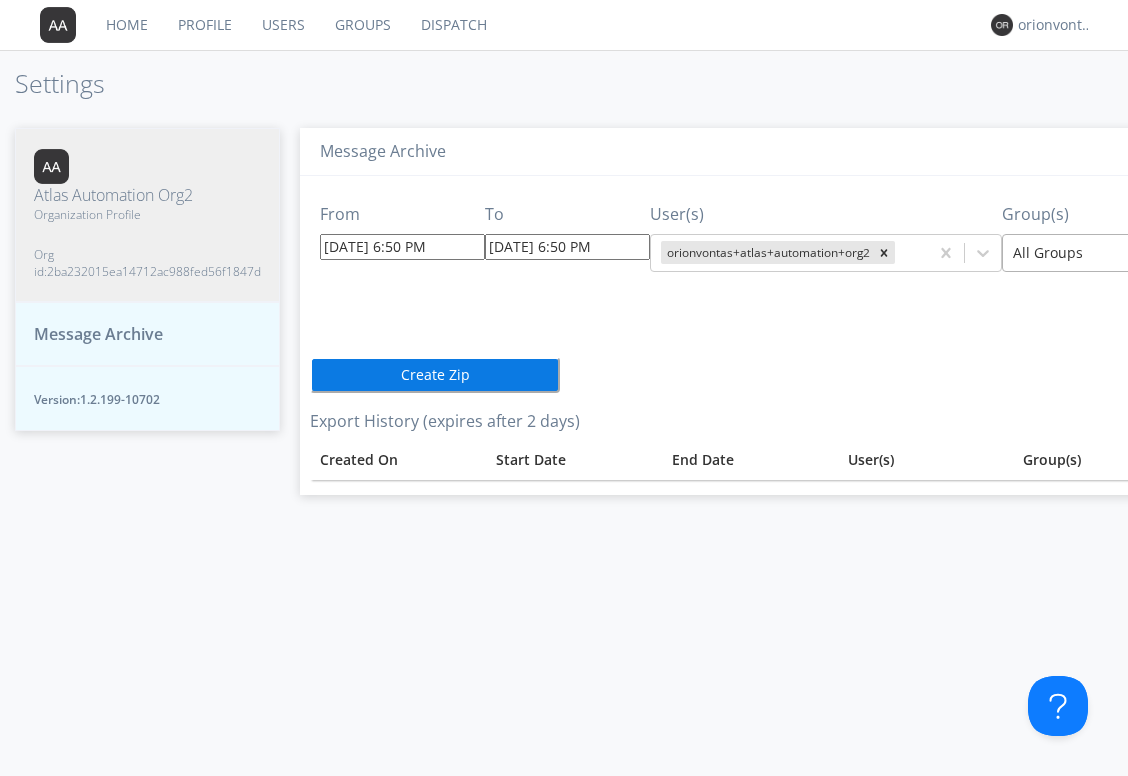 click at bounding box center [1141, 253] 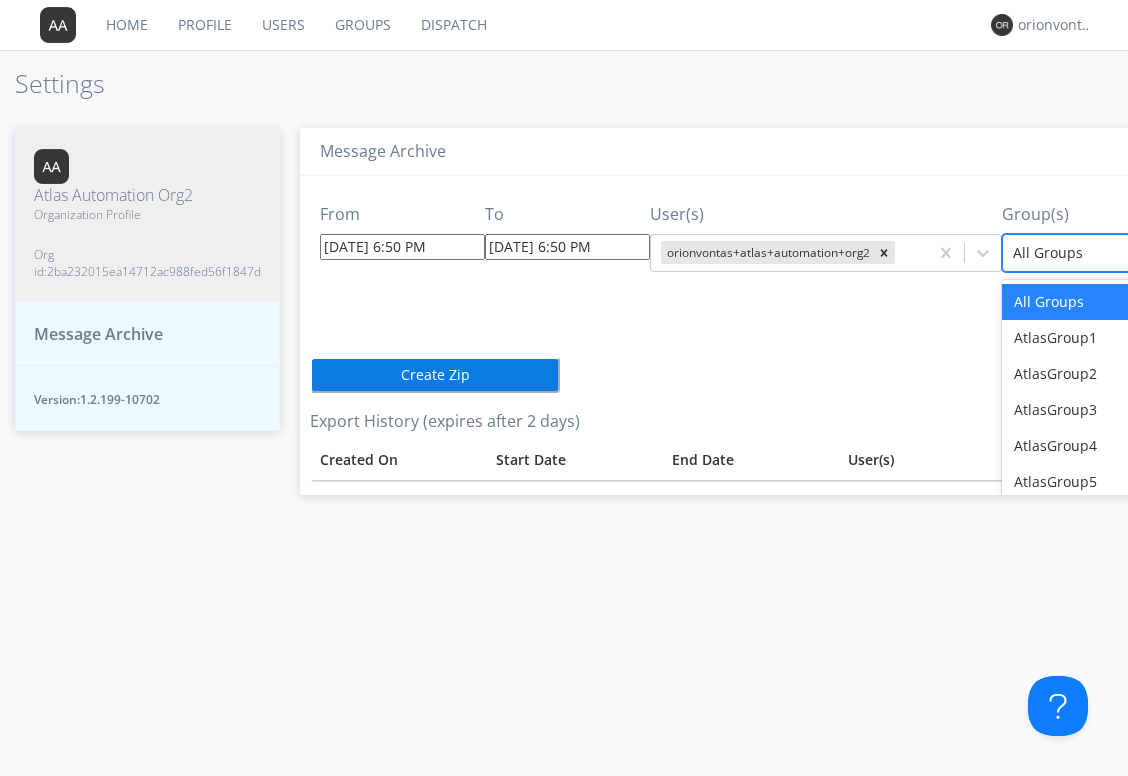 click at bounding box center (1141, 253) 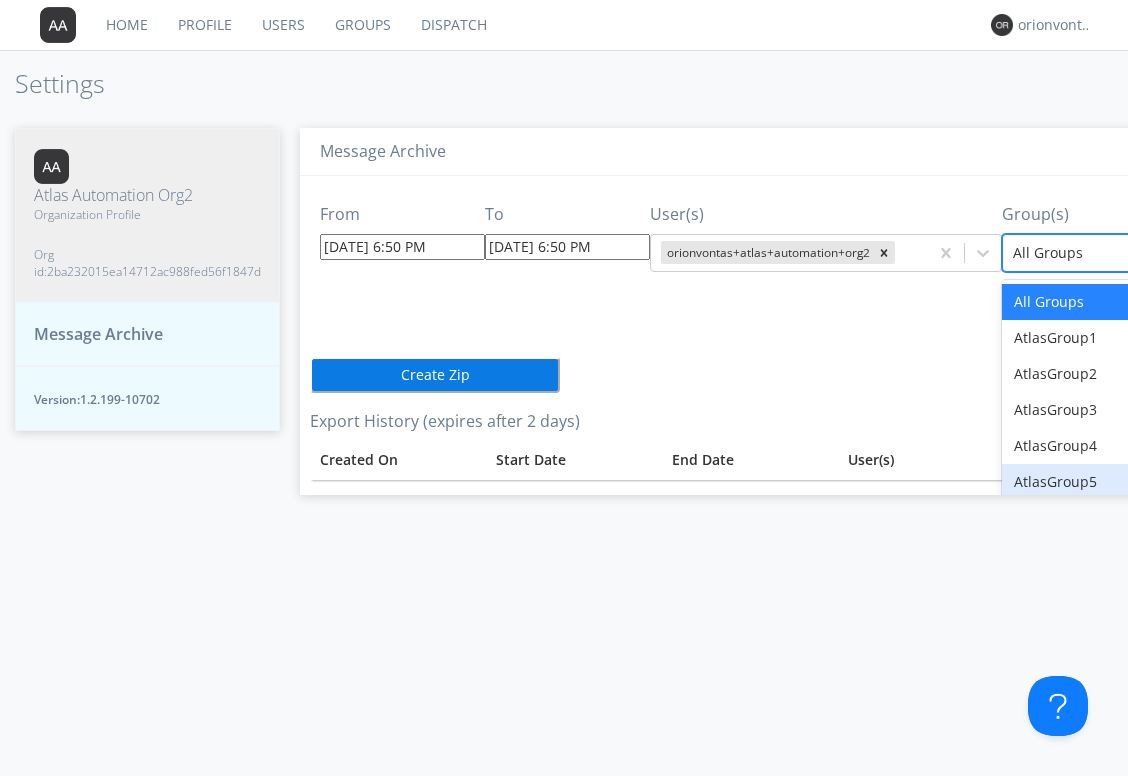 click on "Message Archive From [DATE] 6:50 PM To [DATE] 6:50 PM User(s) orionvontas+atlas+automation+org2 Group(s) option AtlasGroup5 focused, 6 of 34. 34 results available. Use Up and Down to choose options, press Enter to select the currently focused option, press Escape to exit the menu, press Tab to select the option and exit the menu. All Groups All Groups AtlasGroup1 AtlasGroup2 AtlasGroup3 AtlasGroup4 AtlasGroup5 AtlasGroupDeletecnnlu AtlasGroupDeleteelkpa AtlasGroupDispatch AtlasGroupDispatch10 AtlasGroupDispatch11 AtlasGroupDispatch12 AtlasGroupDispatch13 AtlasGroupDispatch14 AtlasGroupDispatch15 AtlasGroupDispatch16 AtlasGroupDispatch17 AtlasGroupDispatch18 AtlasGroupDispatch19 AtlasGroupDispatch2 AtlasGroupDispatch3 AtlasGroupDispatch4 AtlasGroupDispatch5 AtlasGroupDispatch6 AtlasGroupDispatch7 AtlasGroupDispatch8 AtlasGroupDispatch9 AtlasGroupDispatchLarge AtlasGroupDMOnly AtlasGroupLoadTest AtlasGroupMessageArchive Polyglot Polyglot2 Polyglot3 Create Zip Export History (expires after 2 days)" at bounding box center [836, 442] 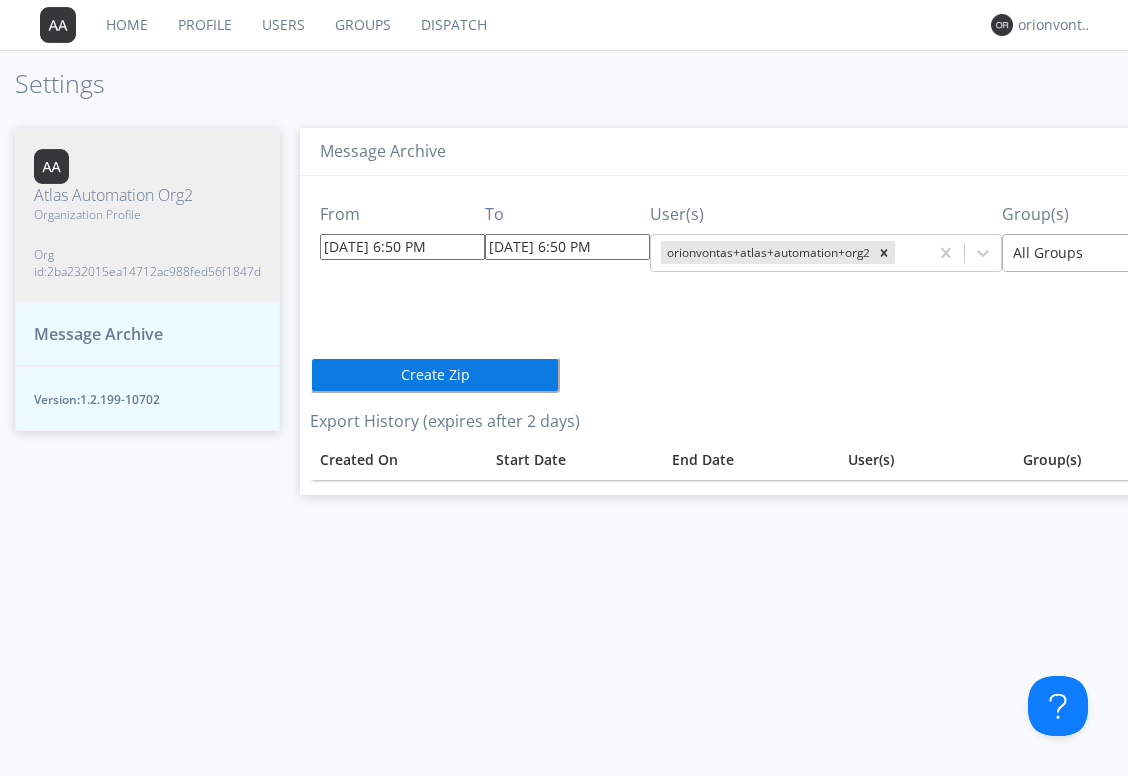 click at bounding box center (1141, 253) 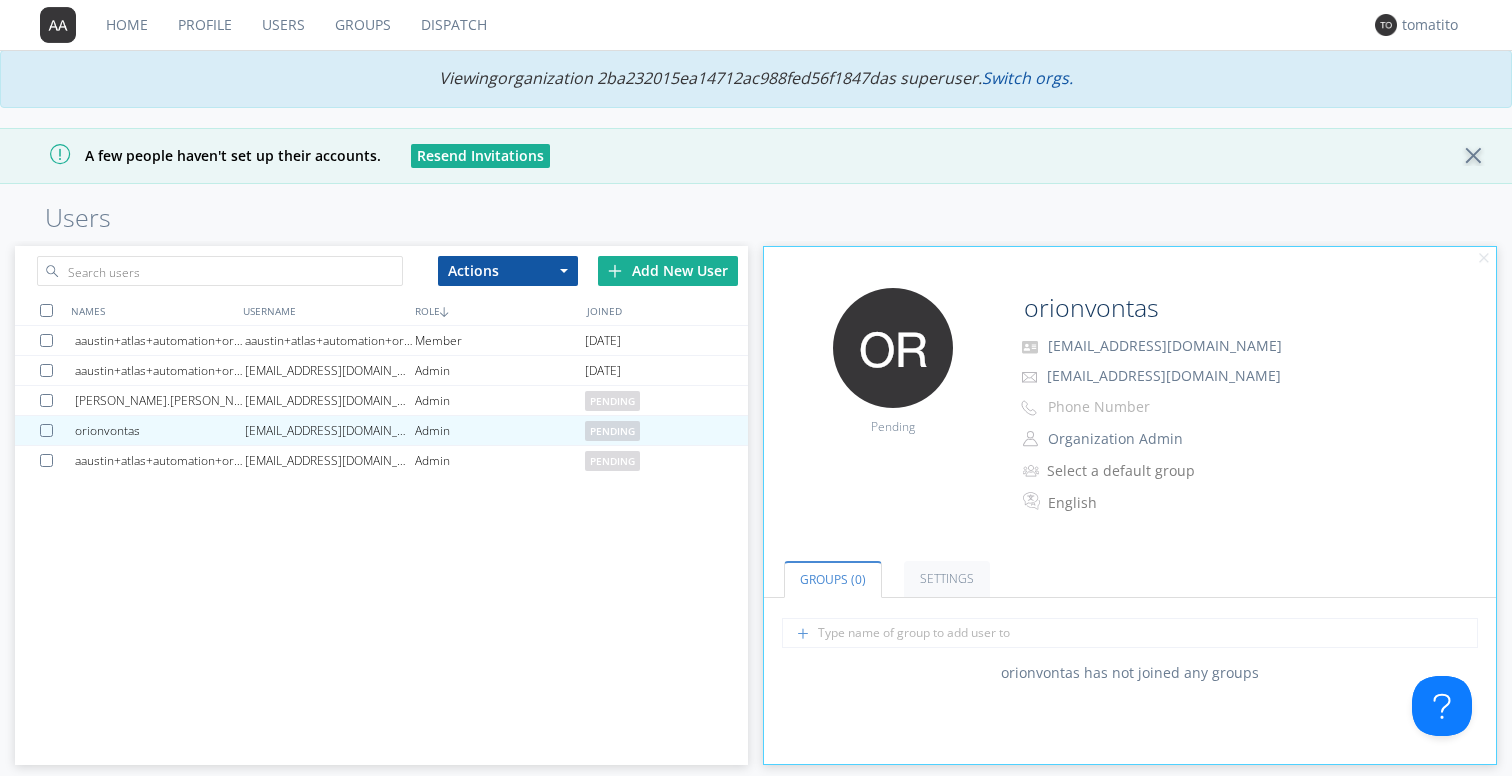 scroll, scrollTop: 0, scrollLeft: 0, axis: both 